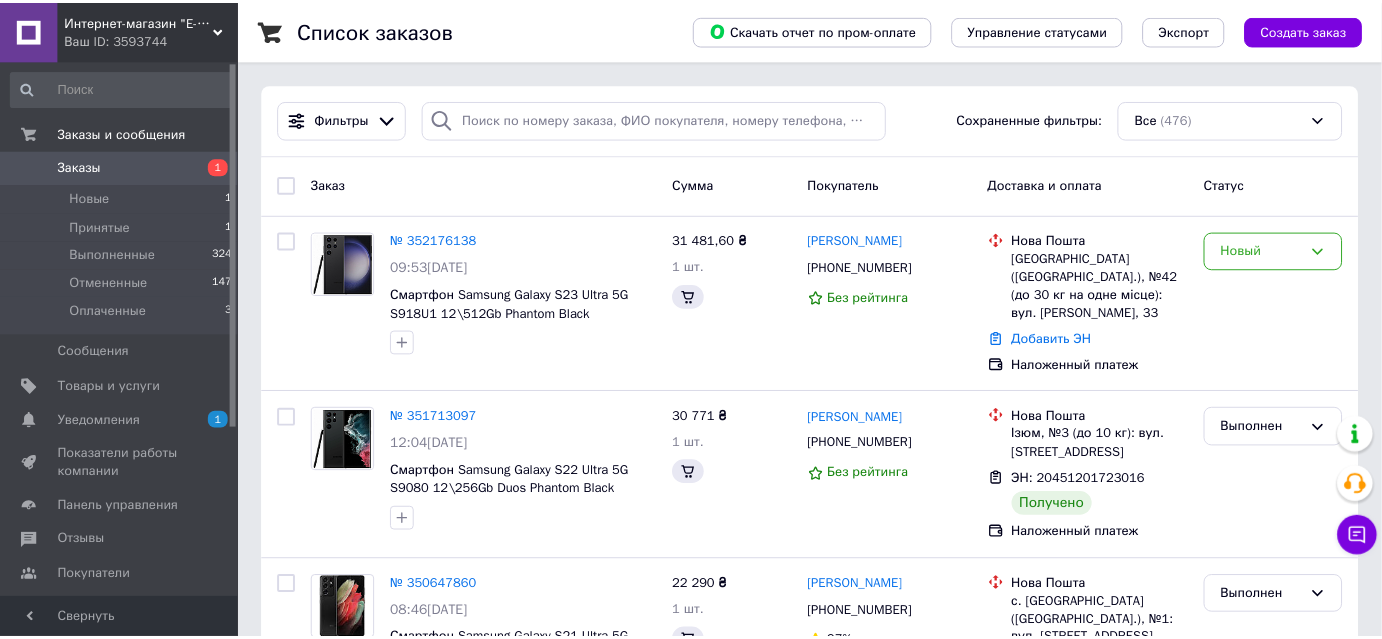 scroll, scrollTop: 4, scrollLeft: 0, axis: vertical 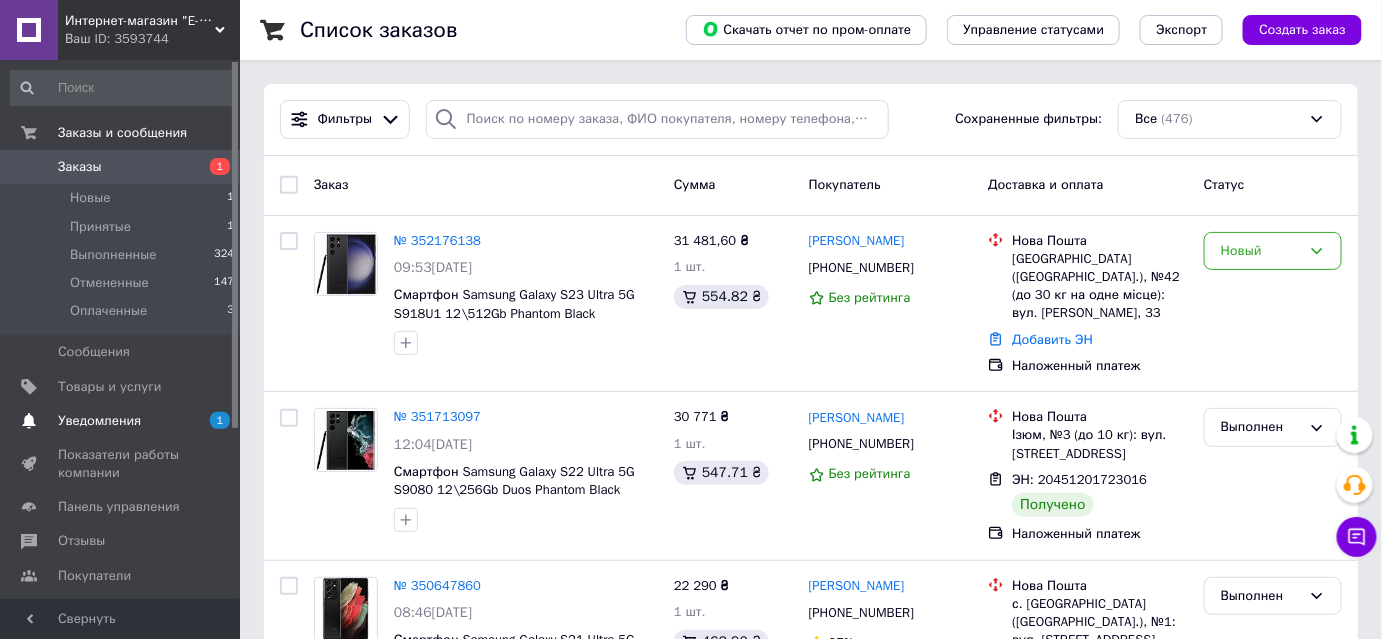 click on "Уведомления 1 0" at bounding box center [123, 421] 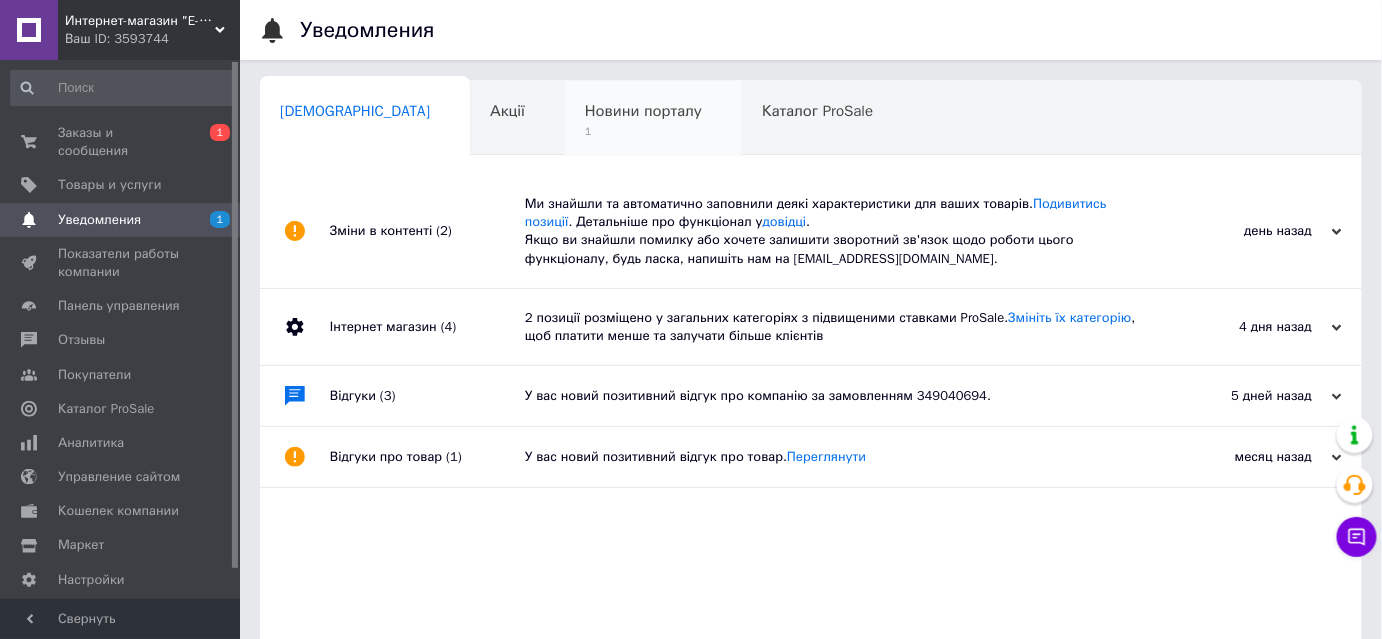 click on "Новини порталу 1" at bounding box center (653, 119) 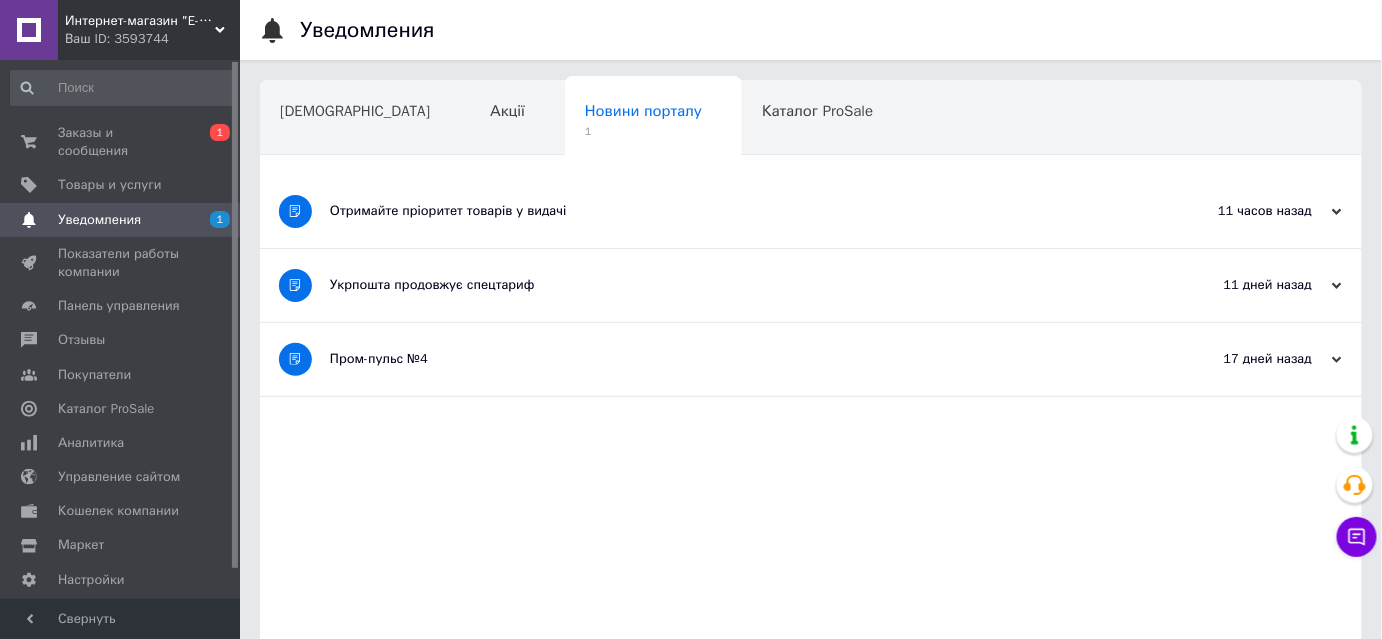 click on "Отримайте пріоритет товарів у видачі" at bounding box center [736, 211] 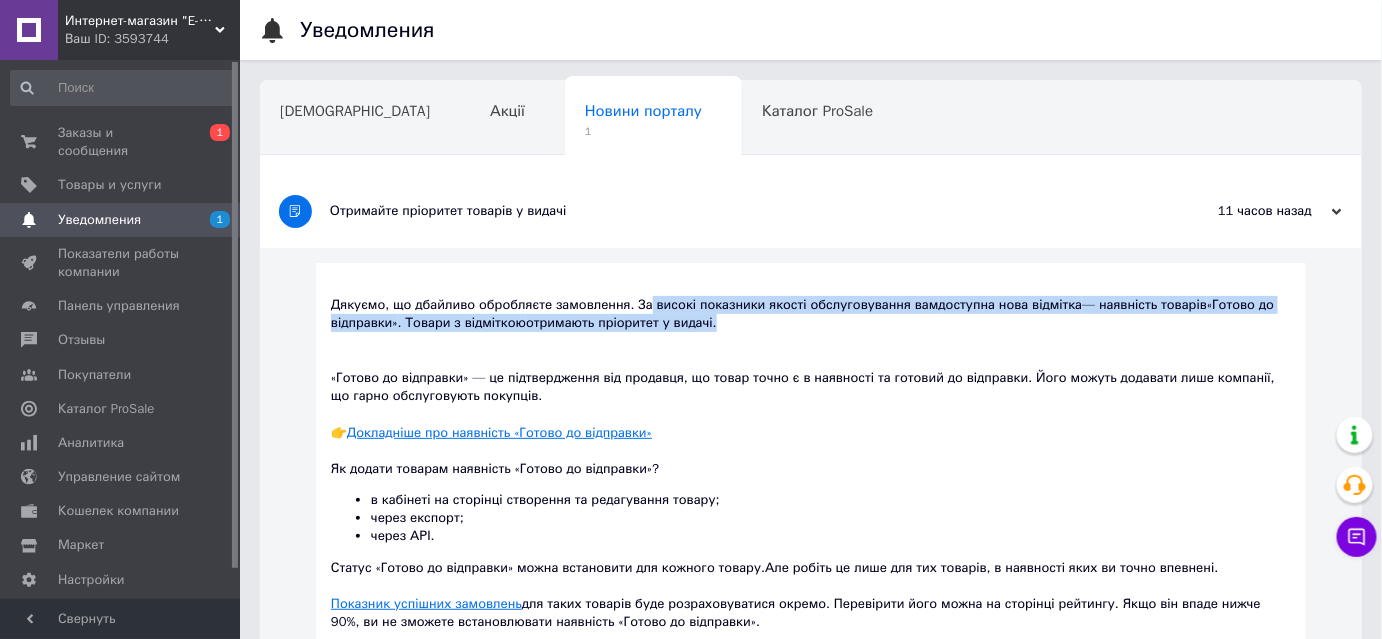 drag, startPoint x: 636, startPoint y: 301, endPoint x: 861, endPoint y: 325, distance: 226.27638 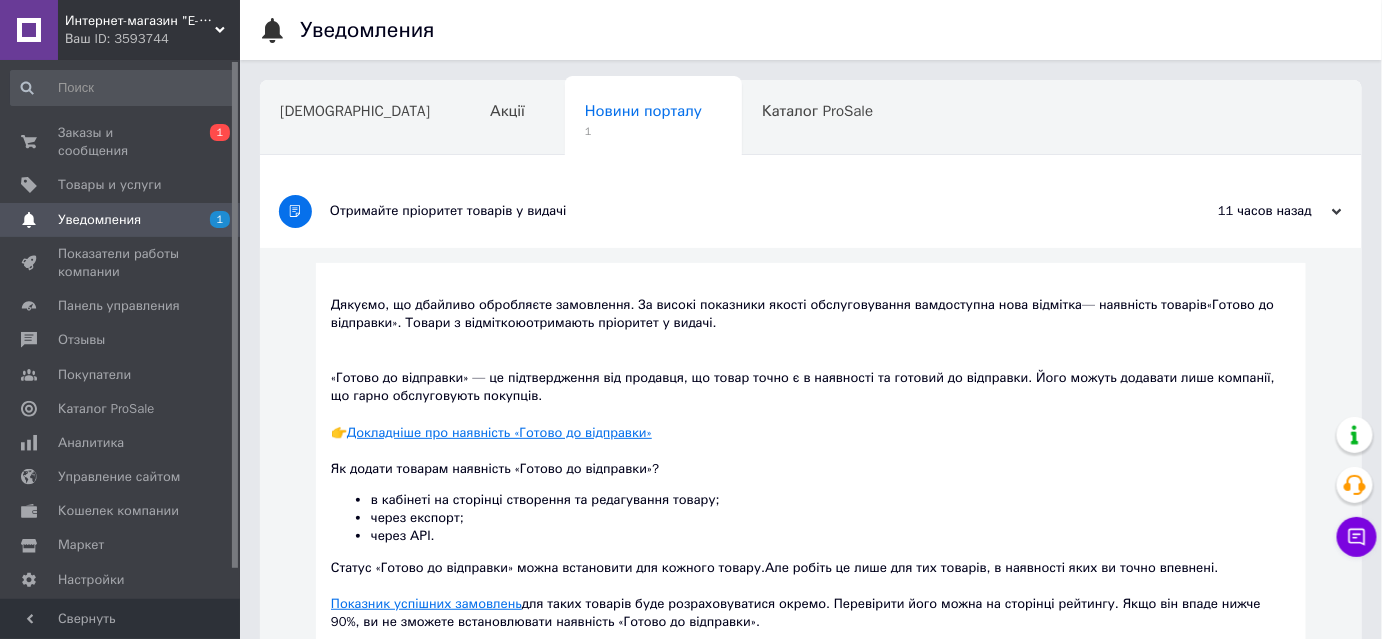 scroll, scrollTop: 90, scrollLeft: 0, axis: vertical 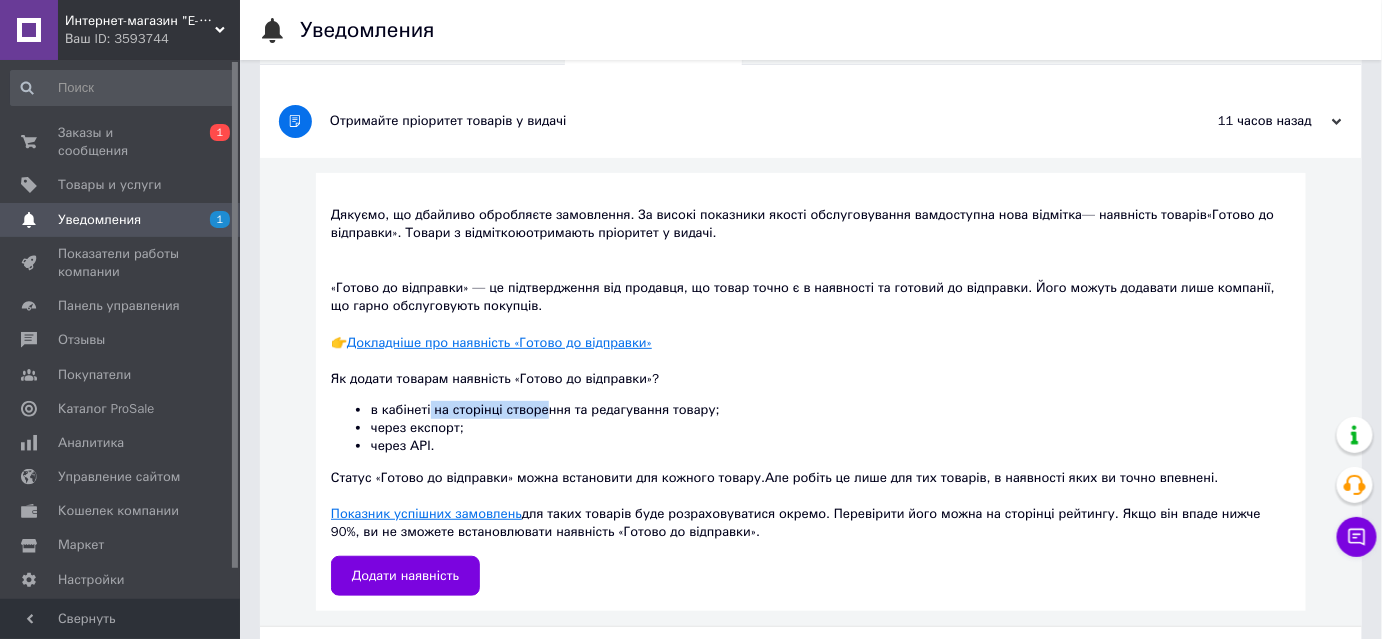 drag, startPoint x: 428, startPoint y: 412, endPoint x: 544, endPoint y: 412, distance: 116 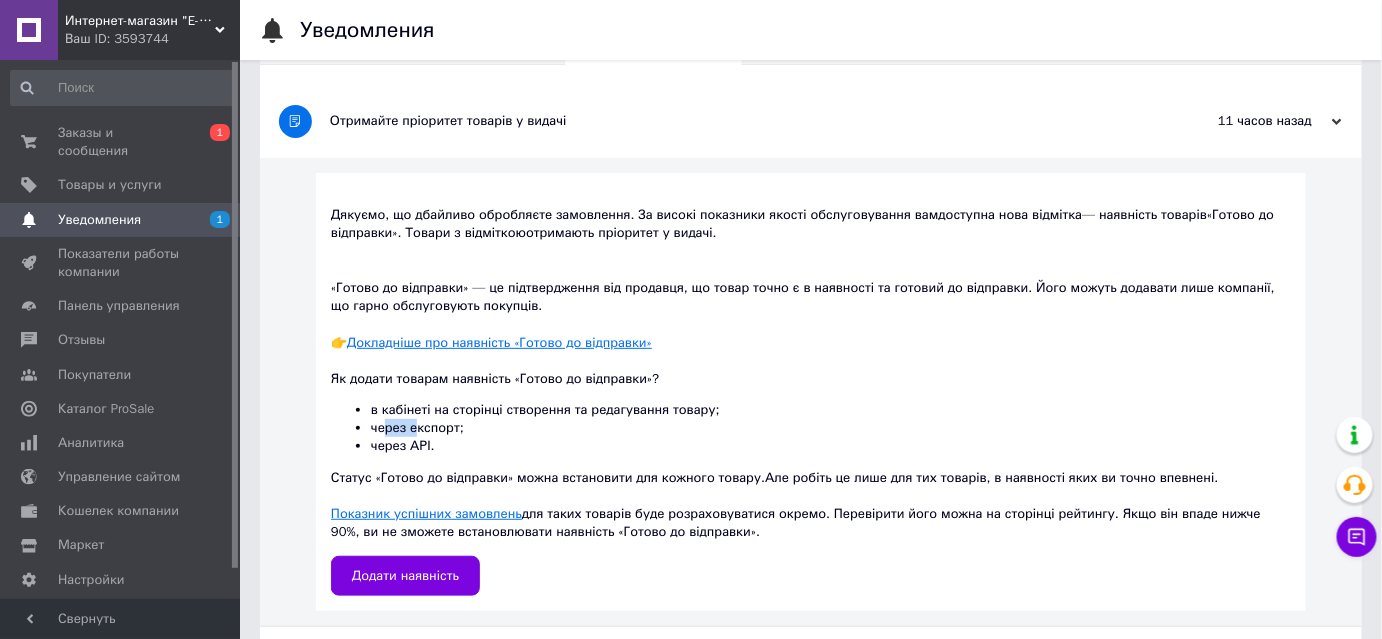drag, startPoint x: 384, startPoint y: 424, endPoint x: 424, endPoint y: 429, distance: 40.311287 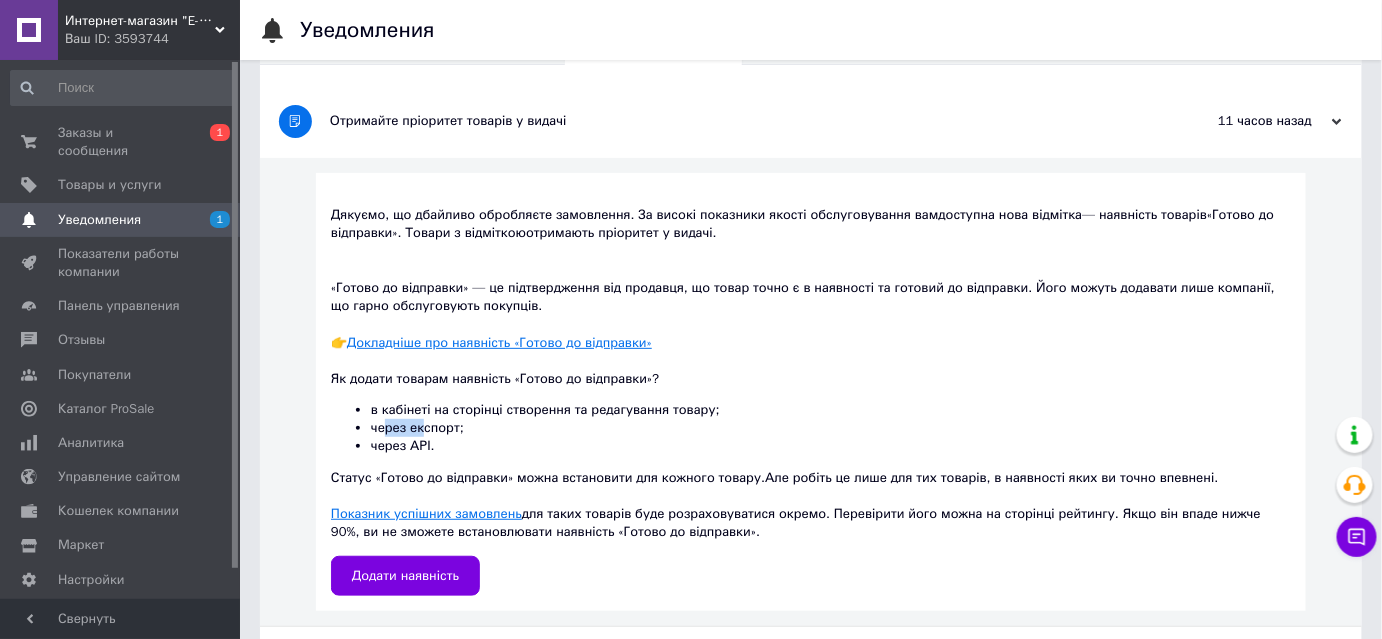 click on "через експорт;" at bounding box center (831, 428) 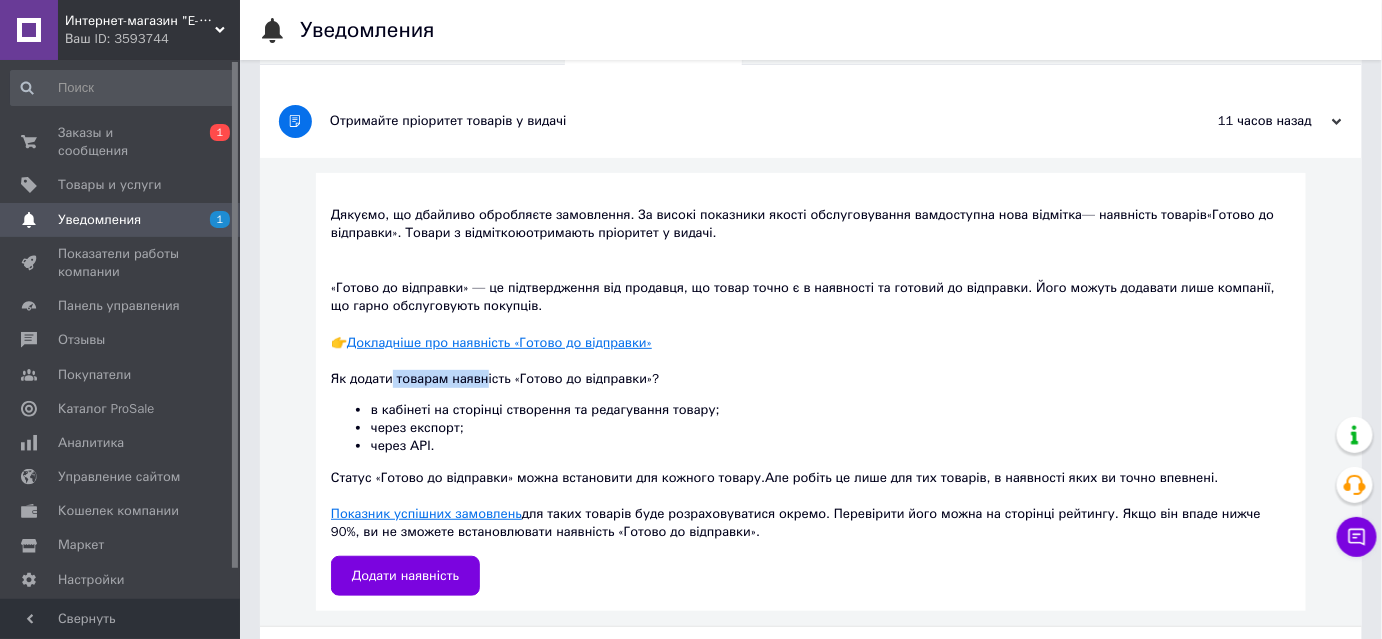 click on "Як додати товарам наявність «Готово до відправки»?" at bounding box center [495, 378] 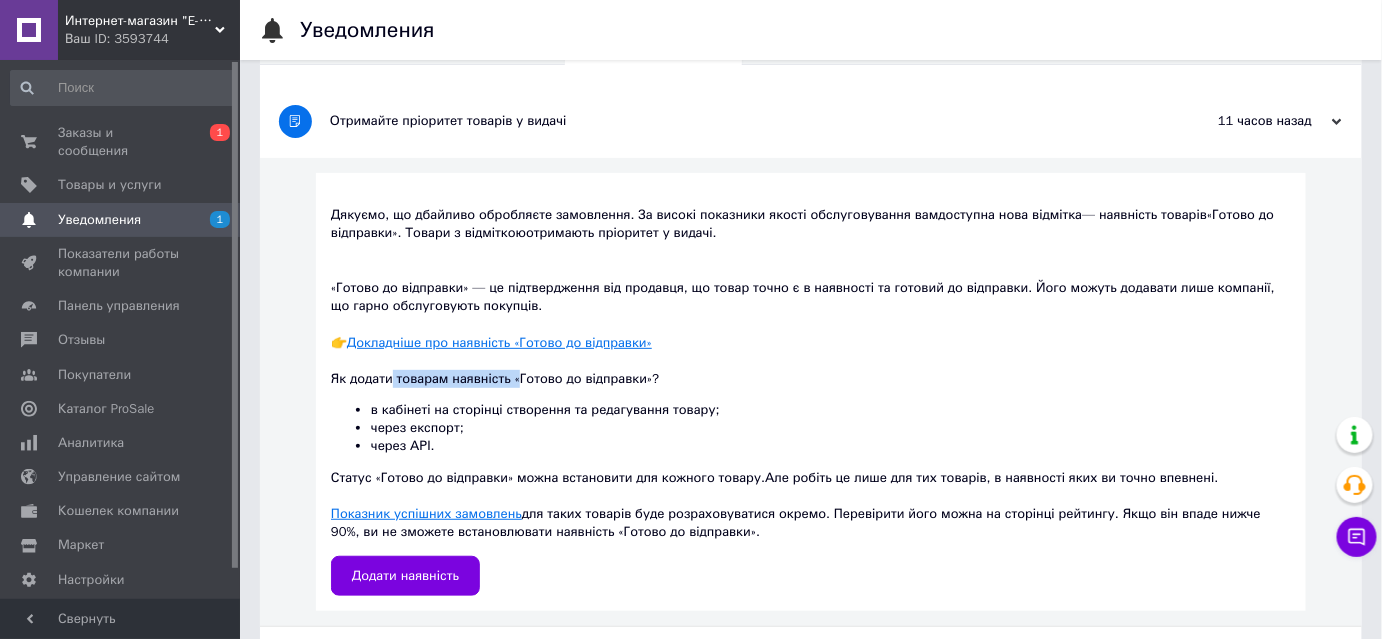 click on "Як додати товарам наявність «Готово до відправки»?" at bounding box center (495, 378) 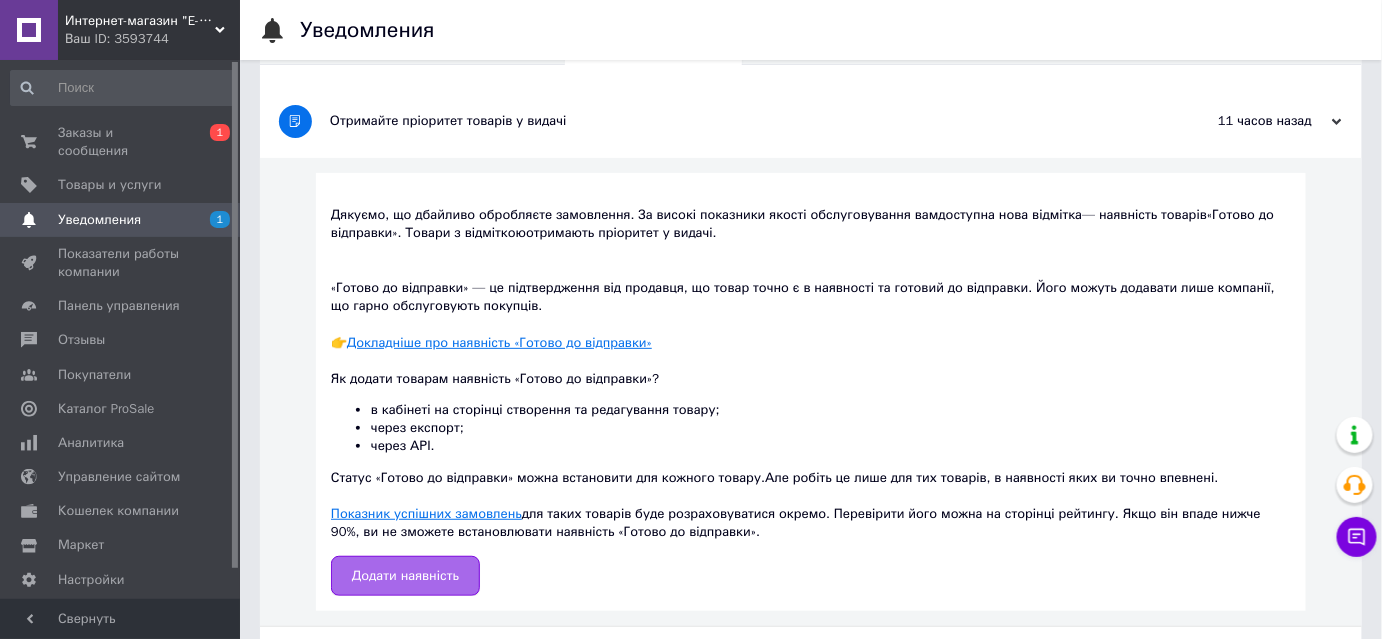 click on "Додати наявність" at bounding box center [405, 576] 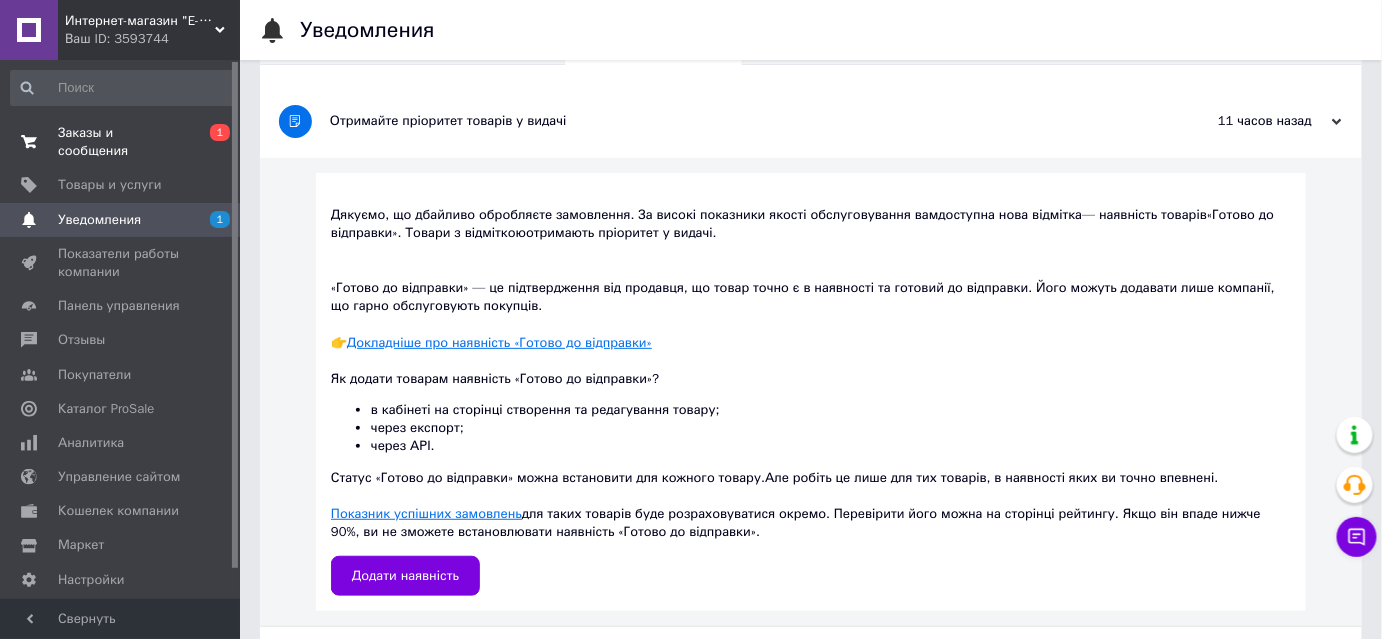 click on "Заказы и сообщения" at bounding box center [121, 142] 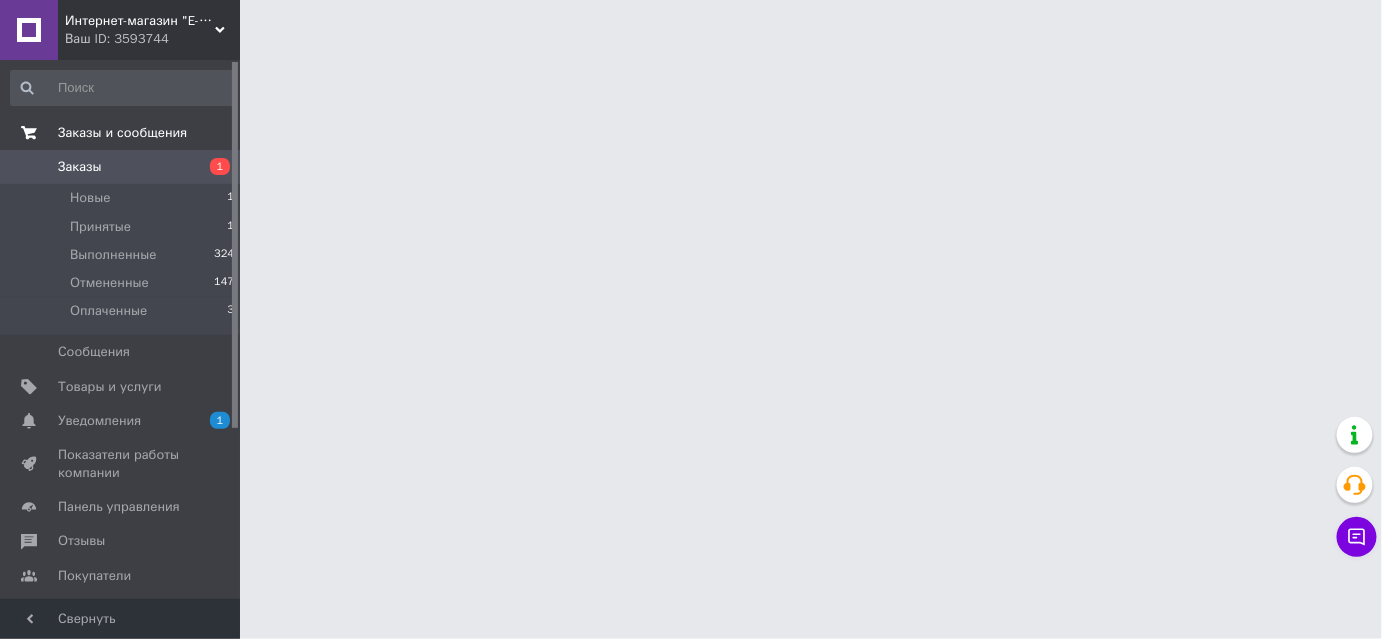 scroll, scrollTop: 0, scrollLeft: 0, axis: both 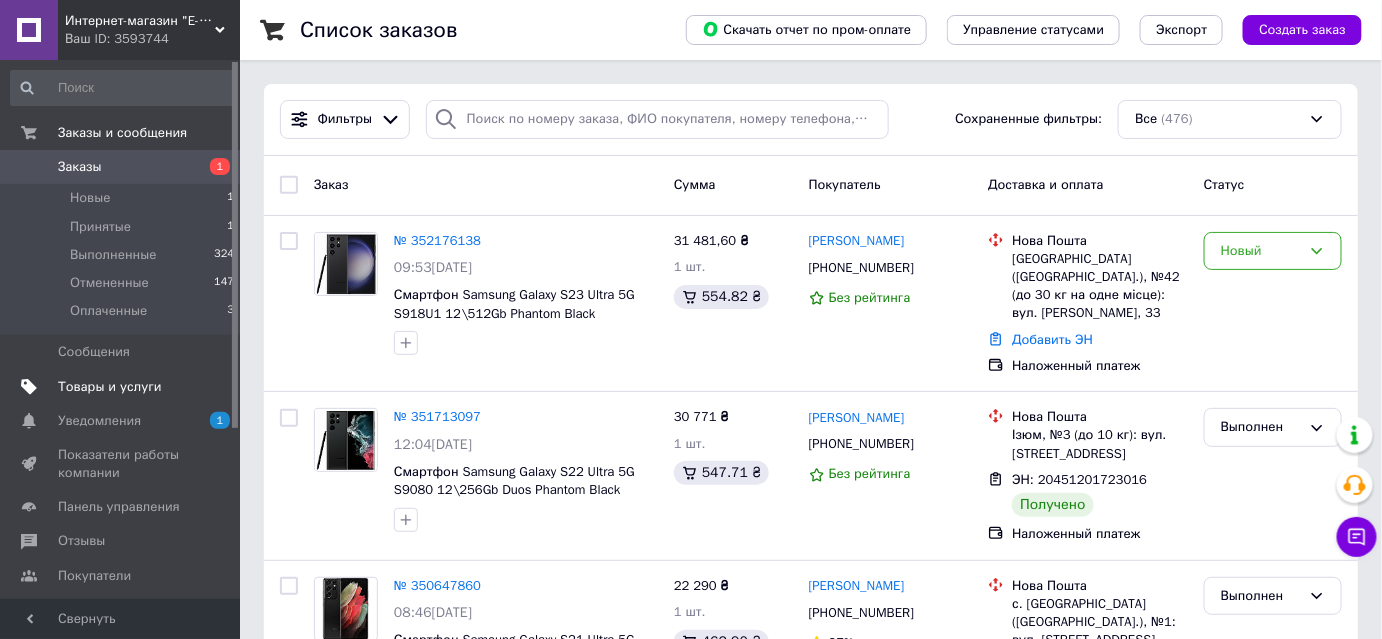 click on "Товары и услуги" at bounding box center [110, 387] 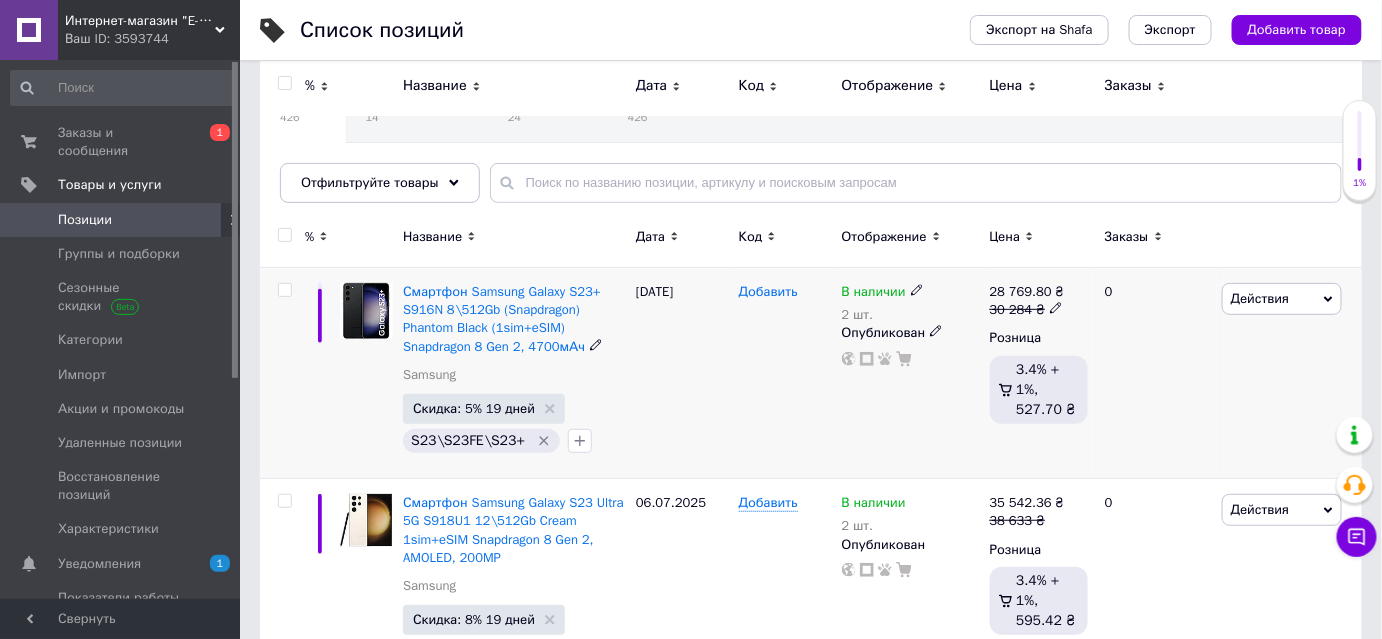 scroll, scrollTop: 90, scrollLeft: 0, axis: vertical 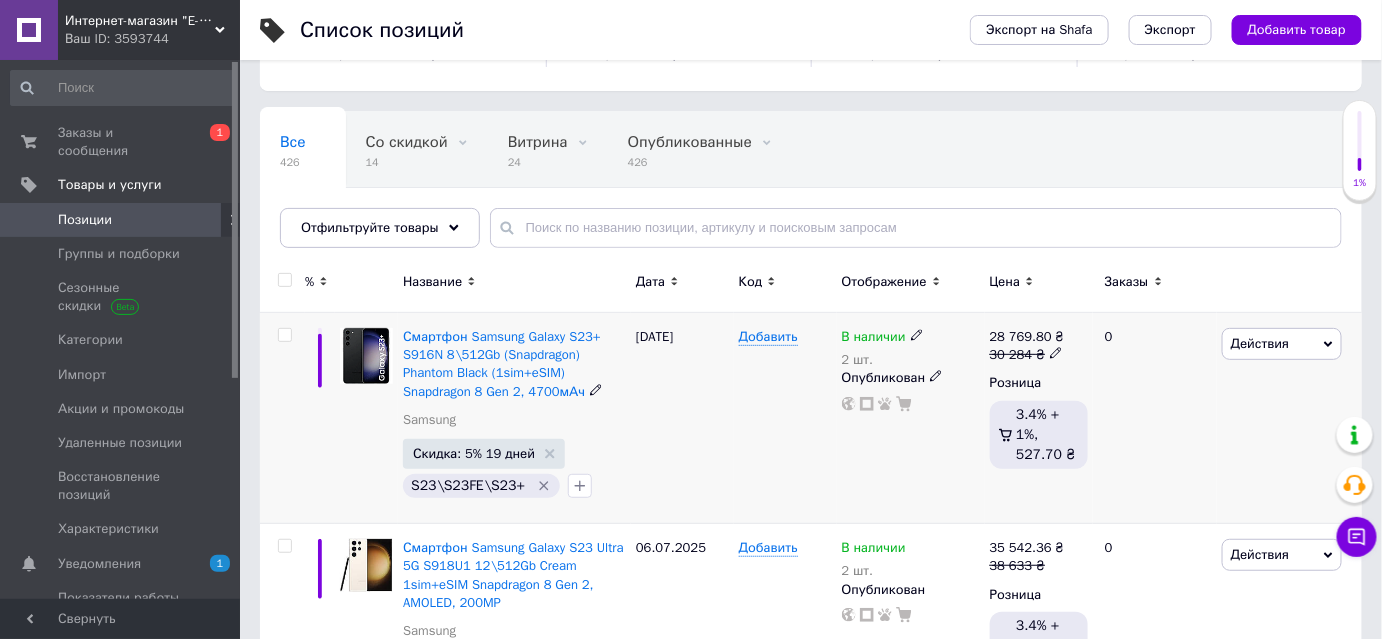 click 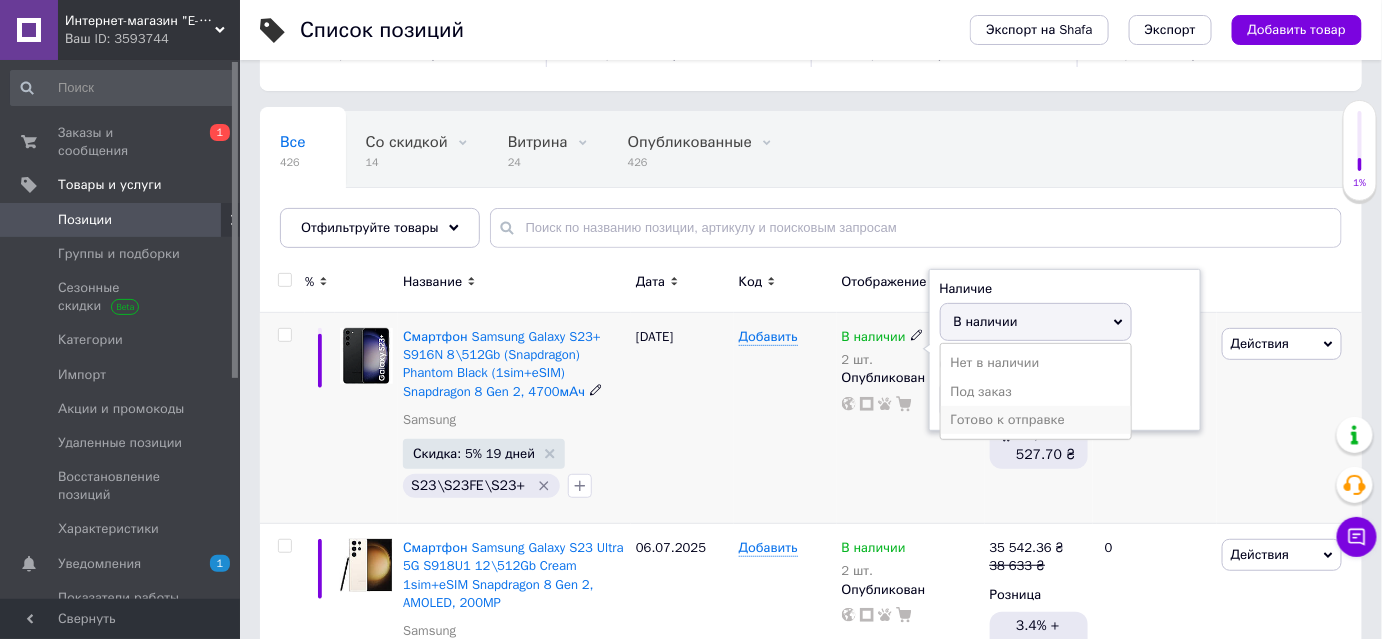 click on "Готово к отправке" at bounding box center [1036, 420] 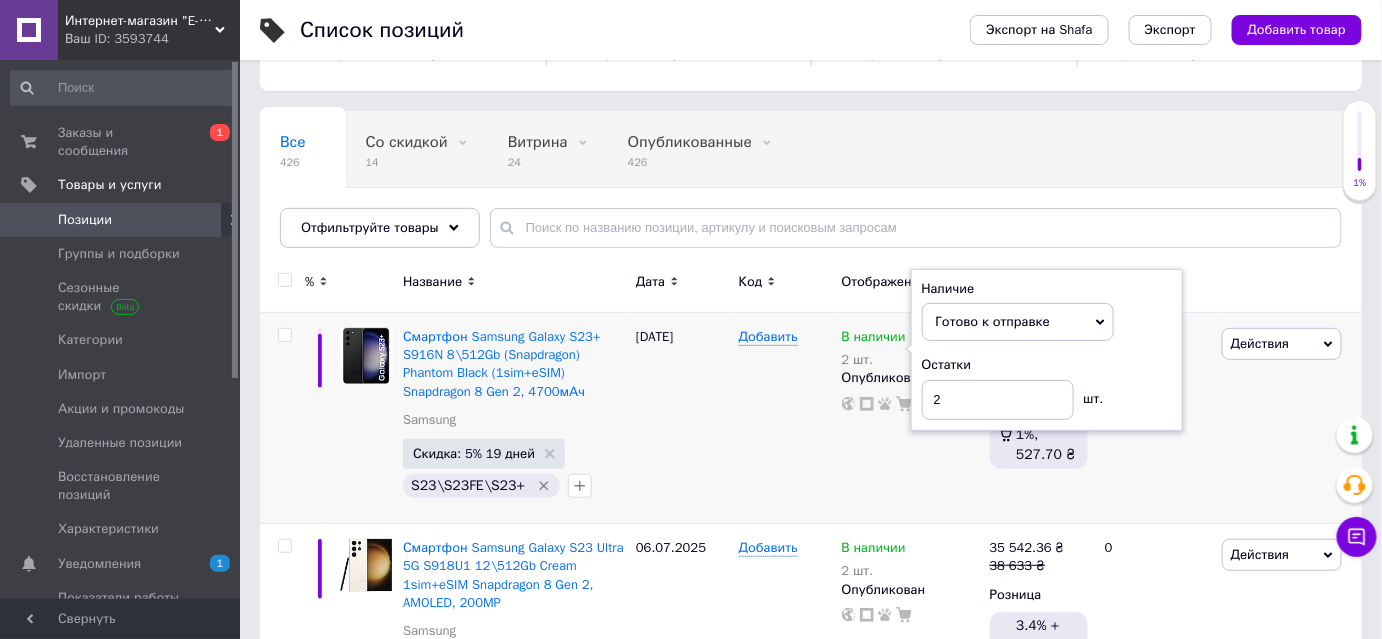 click on "Все 426 Со скидкой 14 Удалить Редактировать Витрина 24 Удалить Редактировать Опубликованные 426 Удалить Редактировать Скрытые 0 Удалить Редактировать Ok Отфильтровано...  Сохранить" at bounding box center [811, 189] 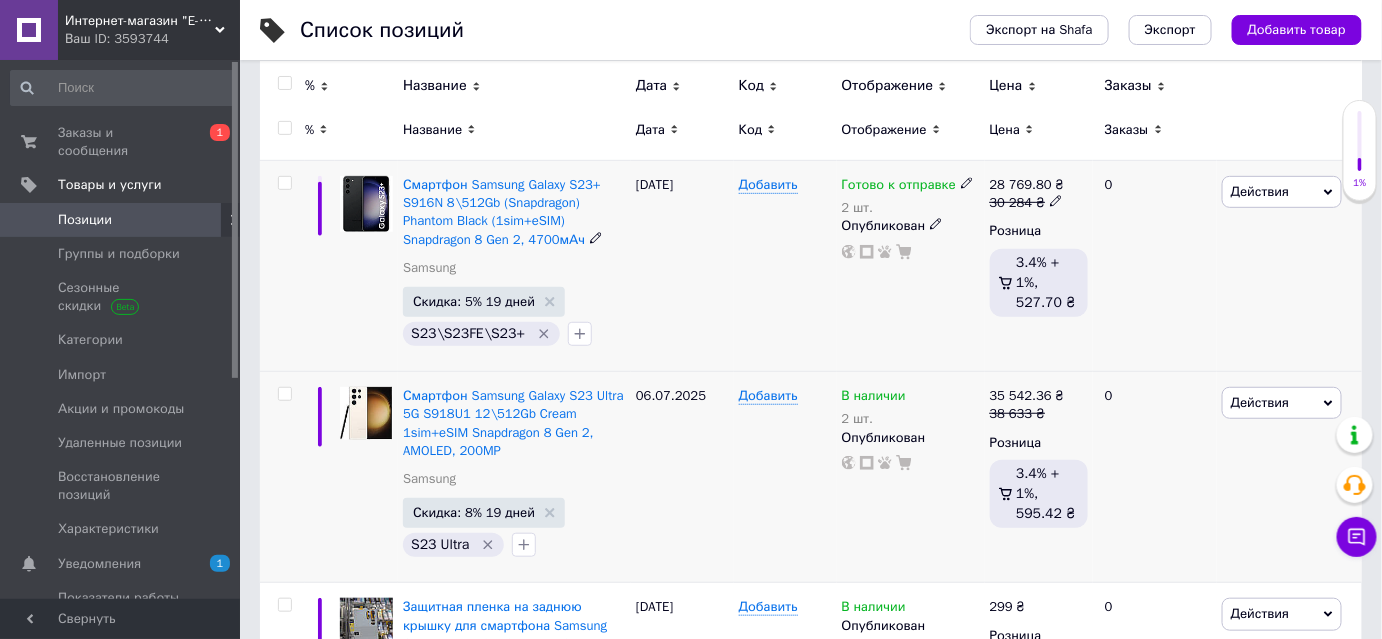 scroll, scrollTop: 272, scrollLeft: 0, axis: vertical 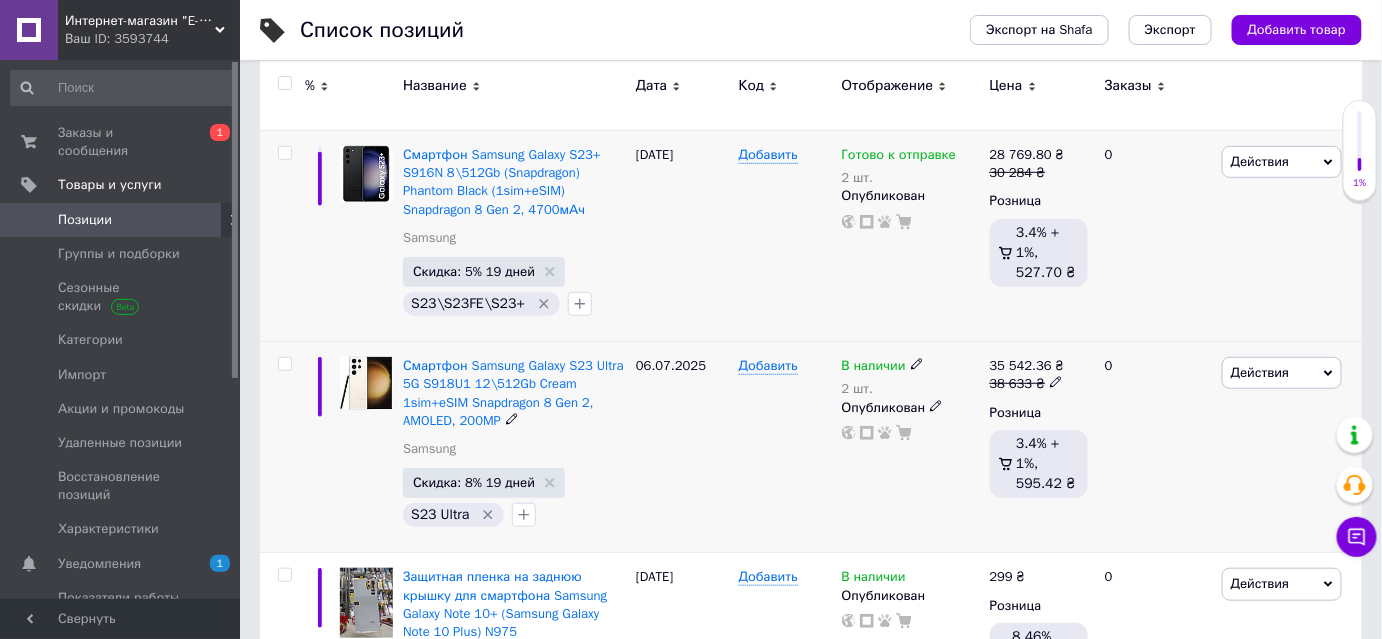 click at bounding box center [917, 364] 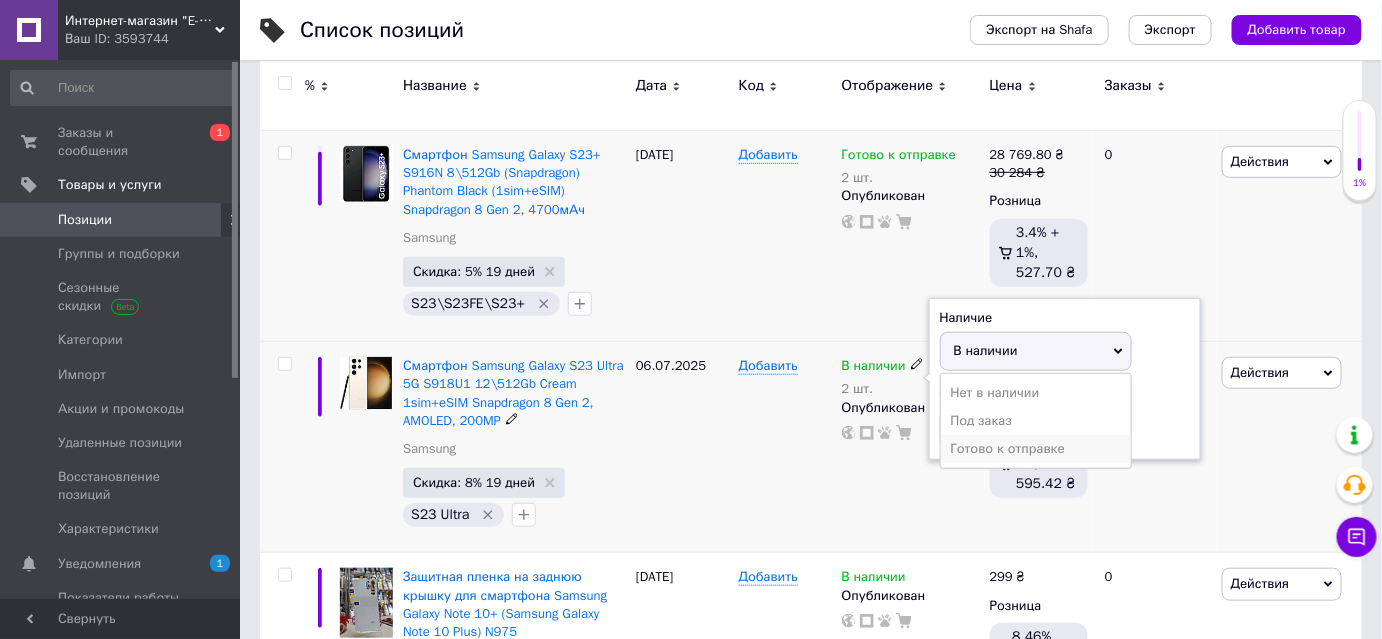 click on "Готово к отправке" at bounding box center [1036, 449] 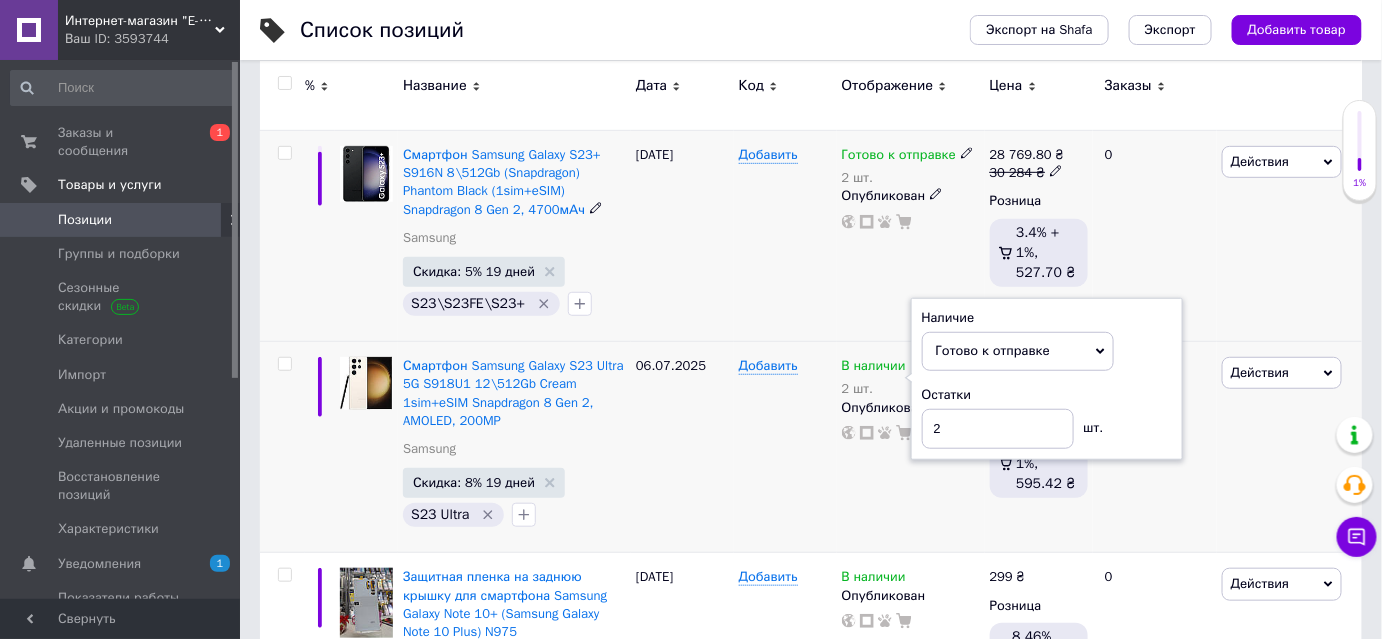 click on "Добавить" at bounding box center (785, 236) 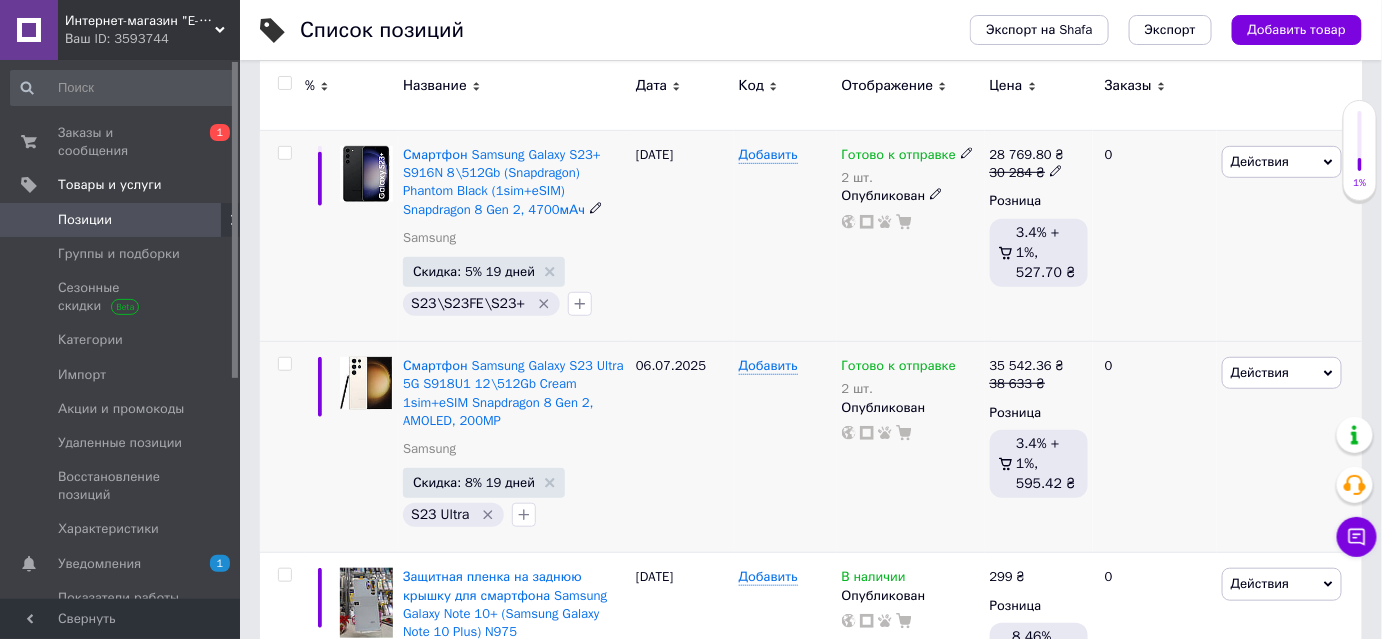 scroll, scrollTop: 454, scrollLeft: 0, axis: vertical 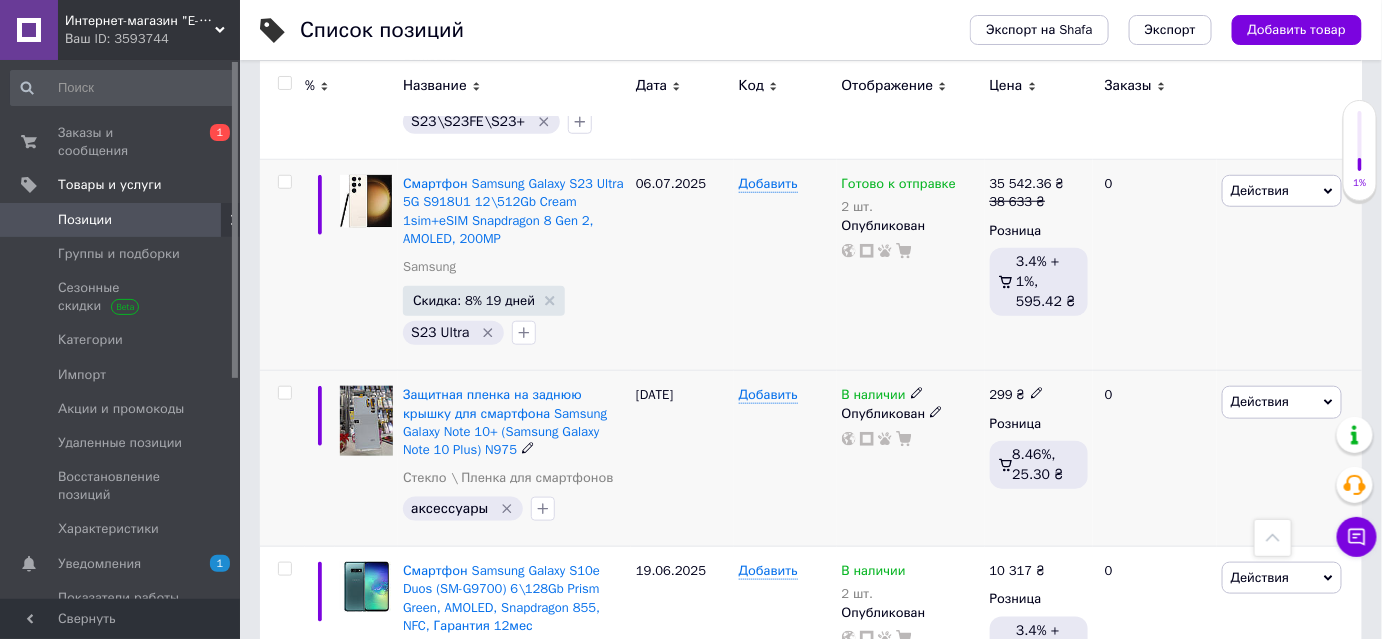 click 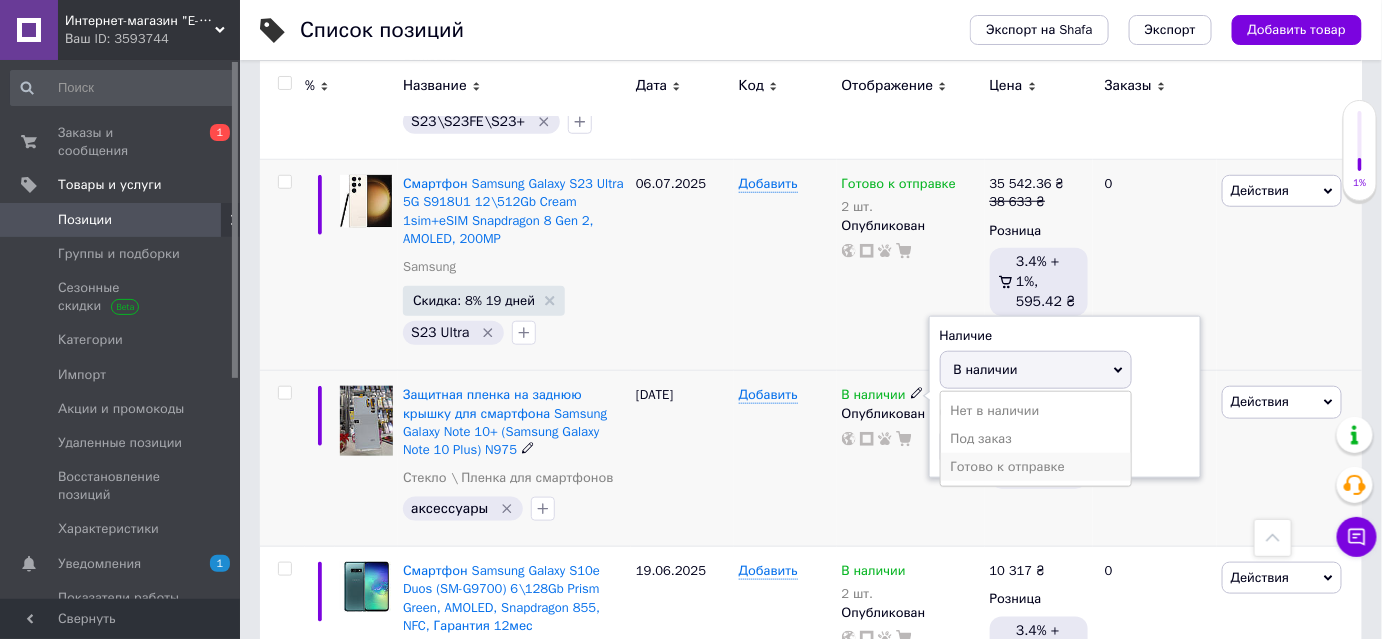click on "Готово к отправке" at bounding box center (1036, 467) 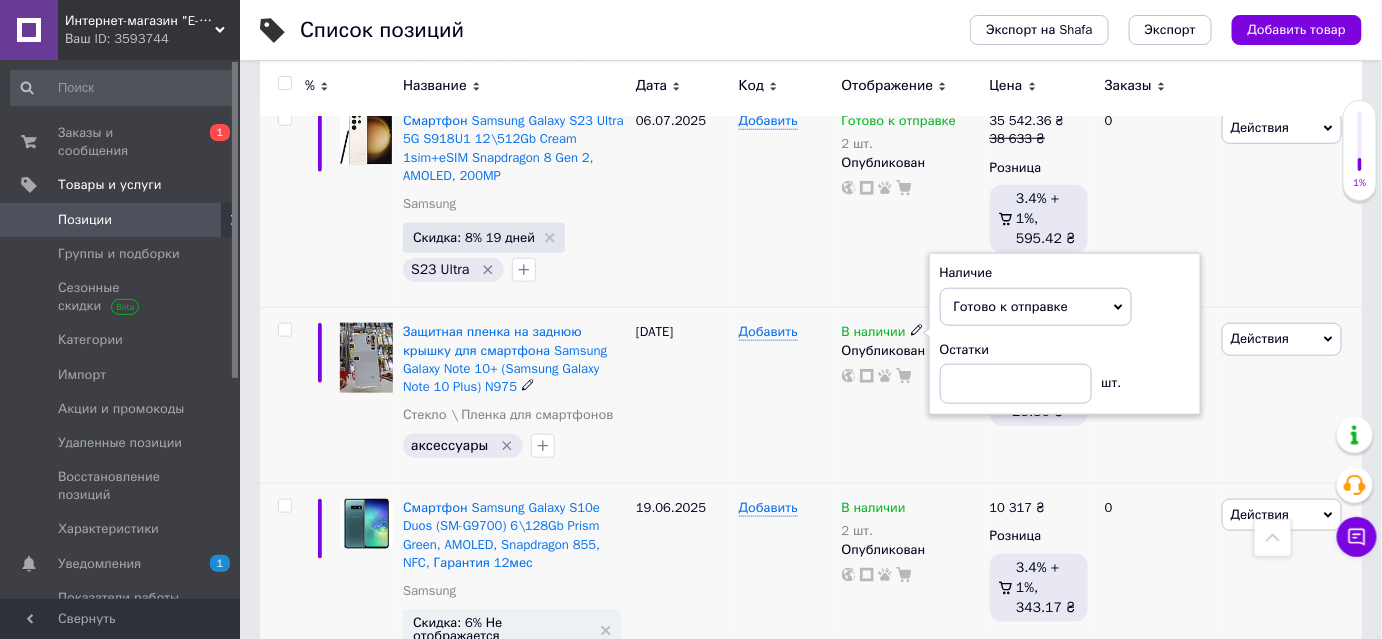 scroll, scrollTop: 636, scrollLeft: 0, axis: vertical 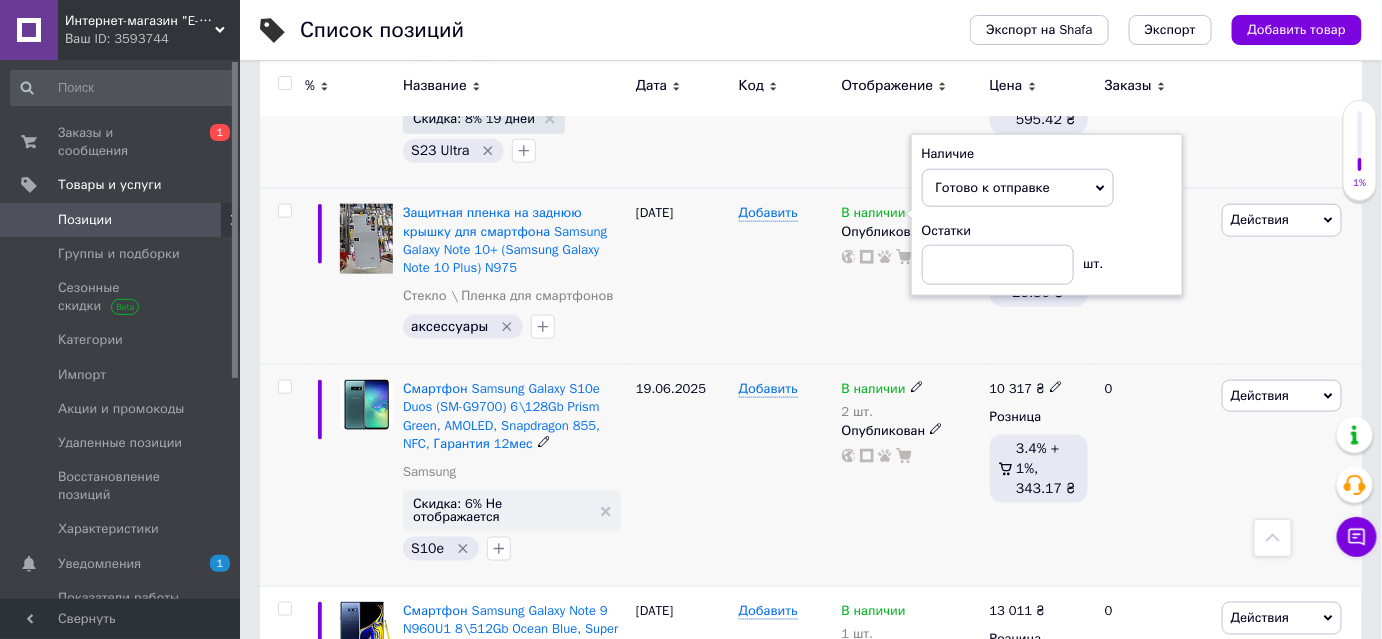 click 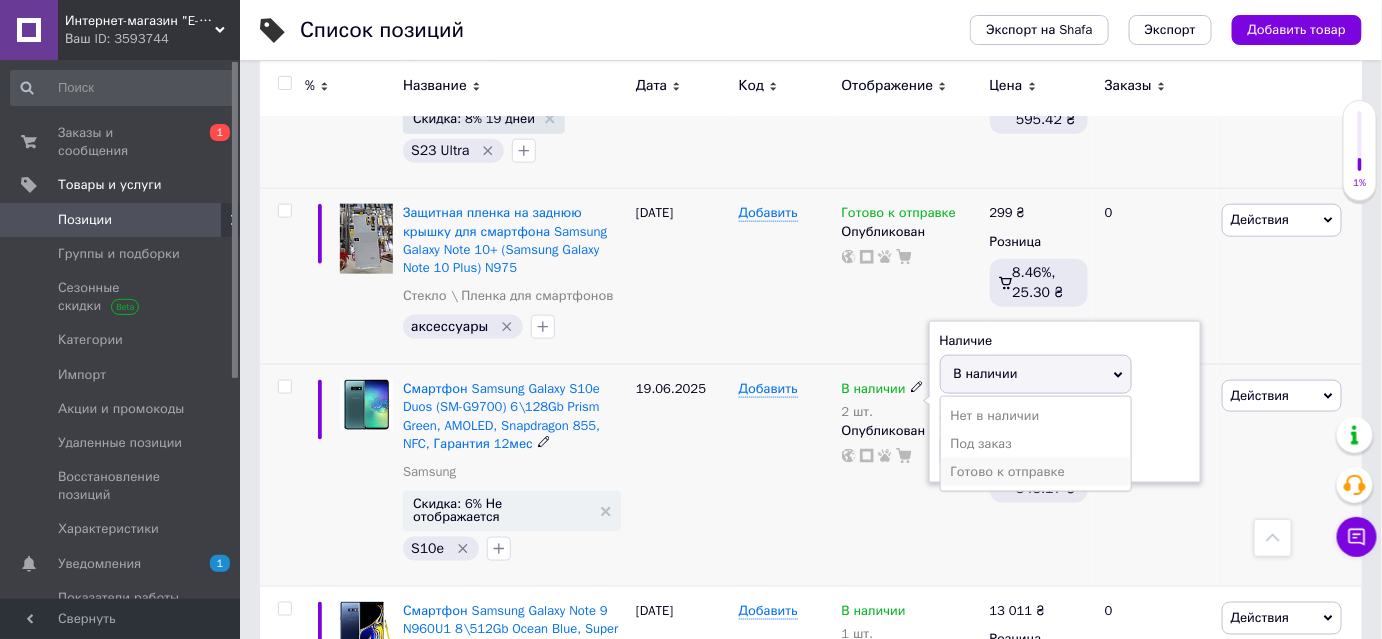 click on "Готово к отправке" at bounding box center (1036, 472) 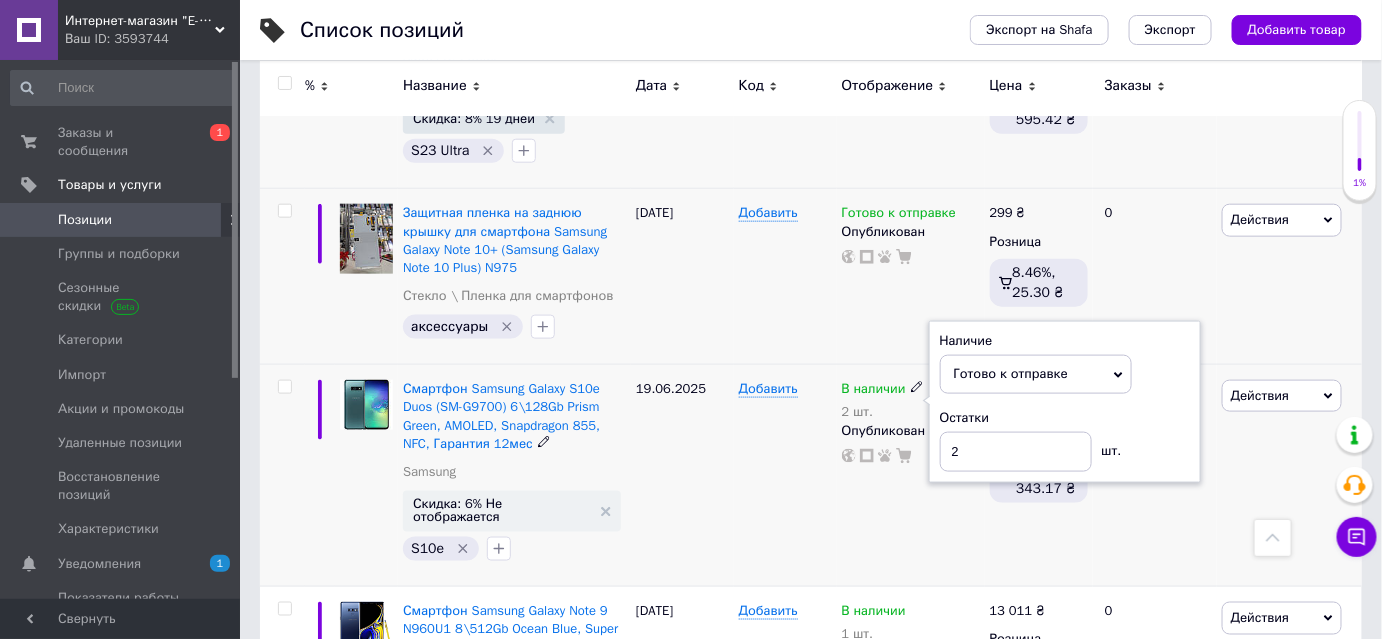 click on "Добавить" at bounding box center [785, 476] 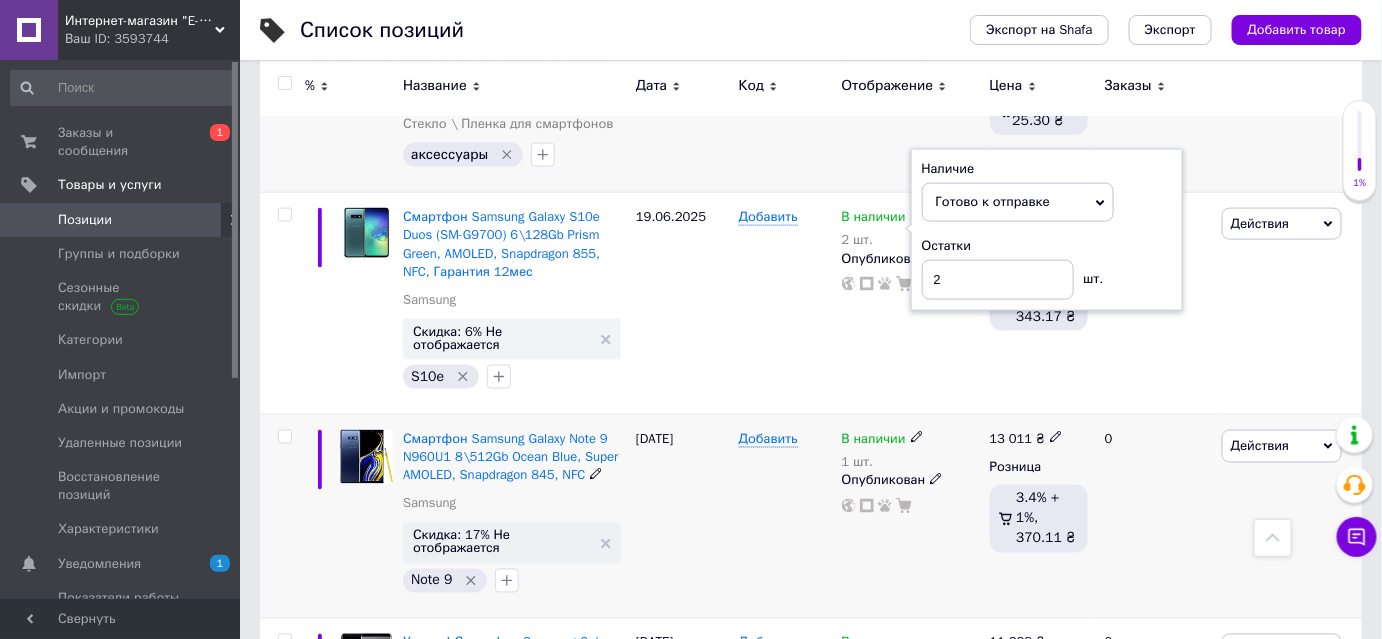 scroll, scrollTop: 818, scrollLeft: 0, axis: vertical 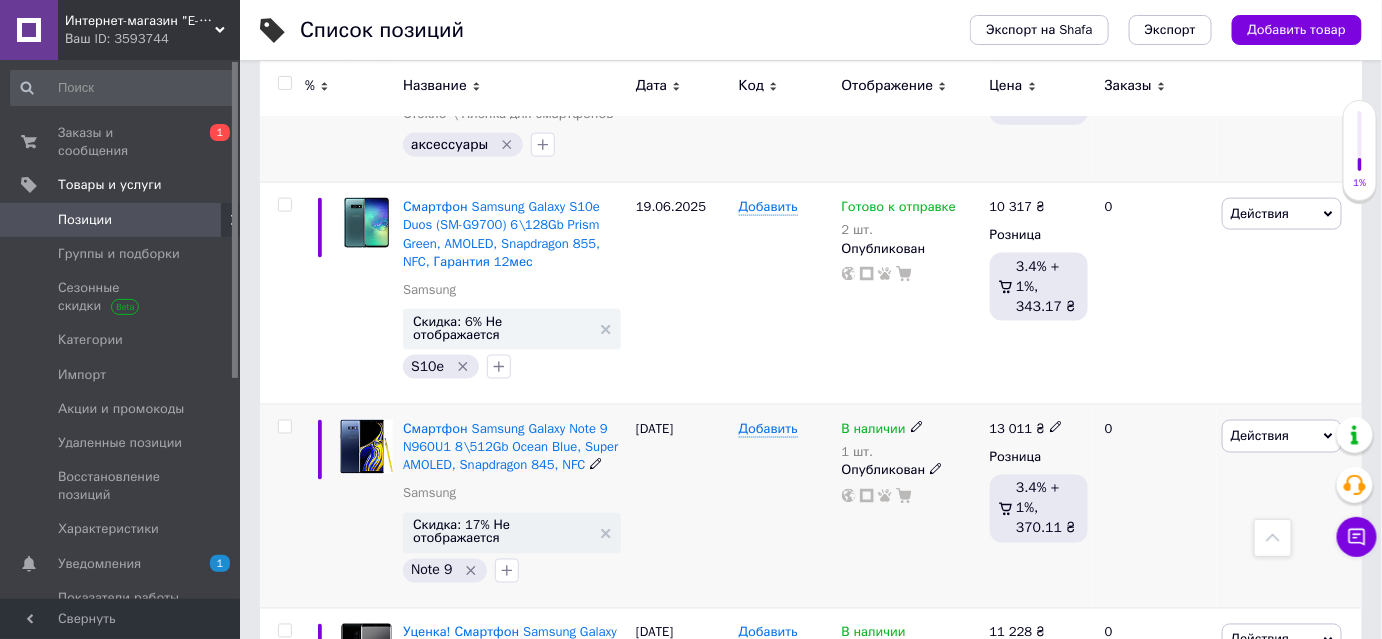 click 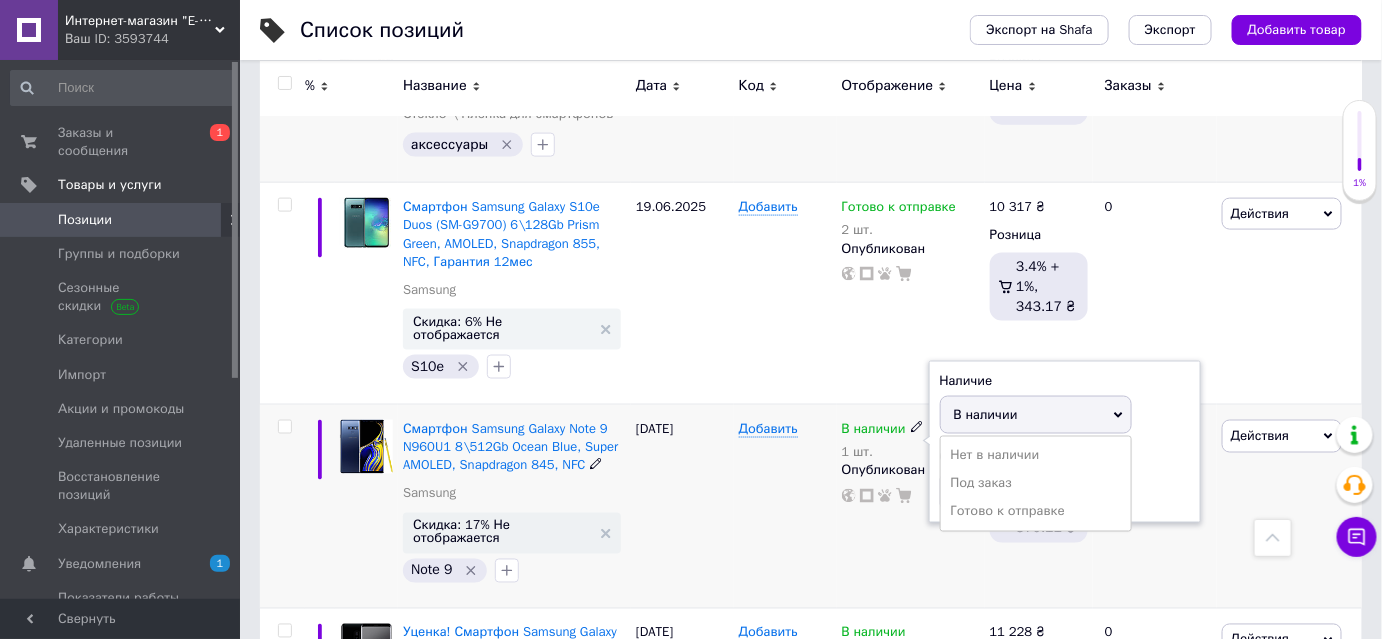 click on "Готово к отправке" at bounding box center (1036, 512) 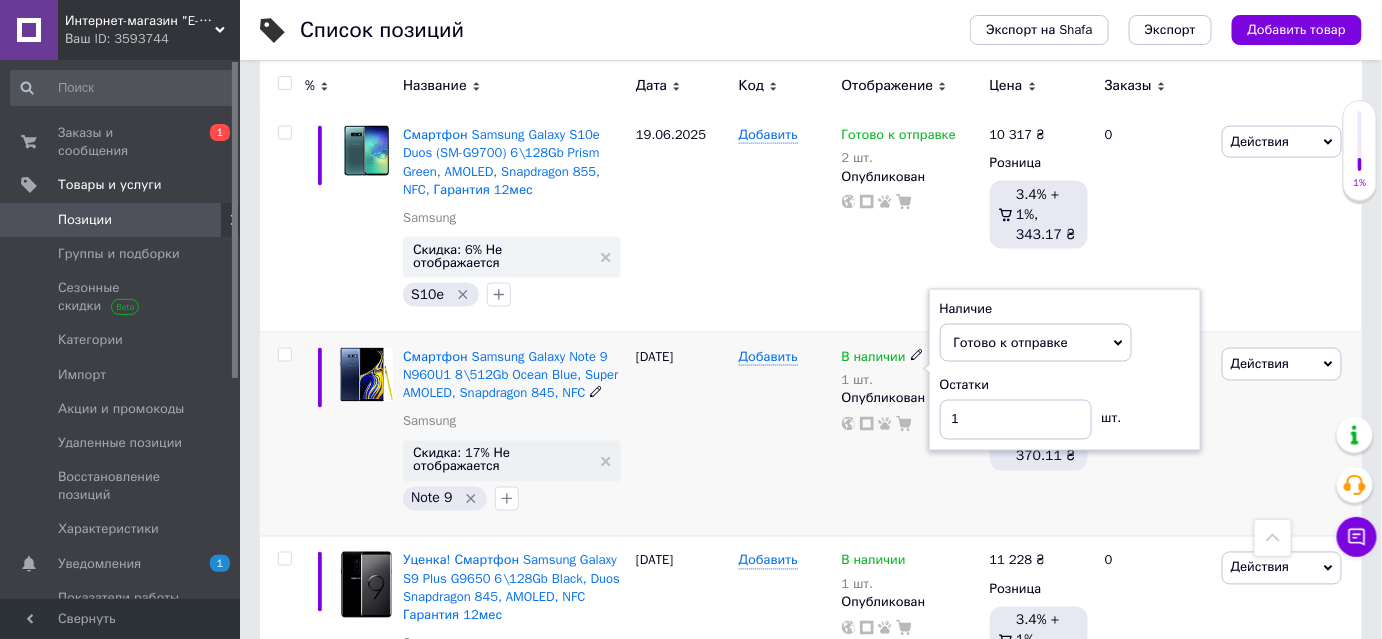 scroll, scrollTop: 1000, scrollLeft: 0, axis: vertical 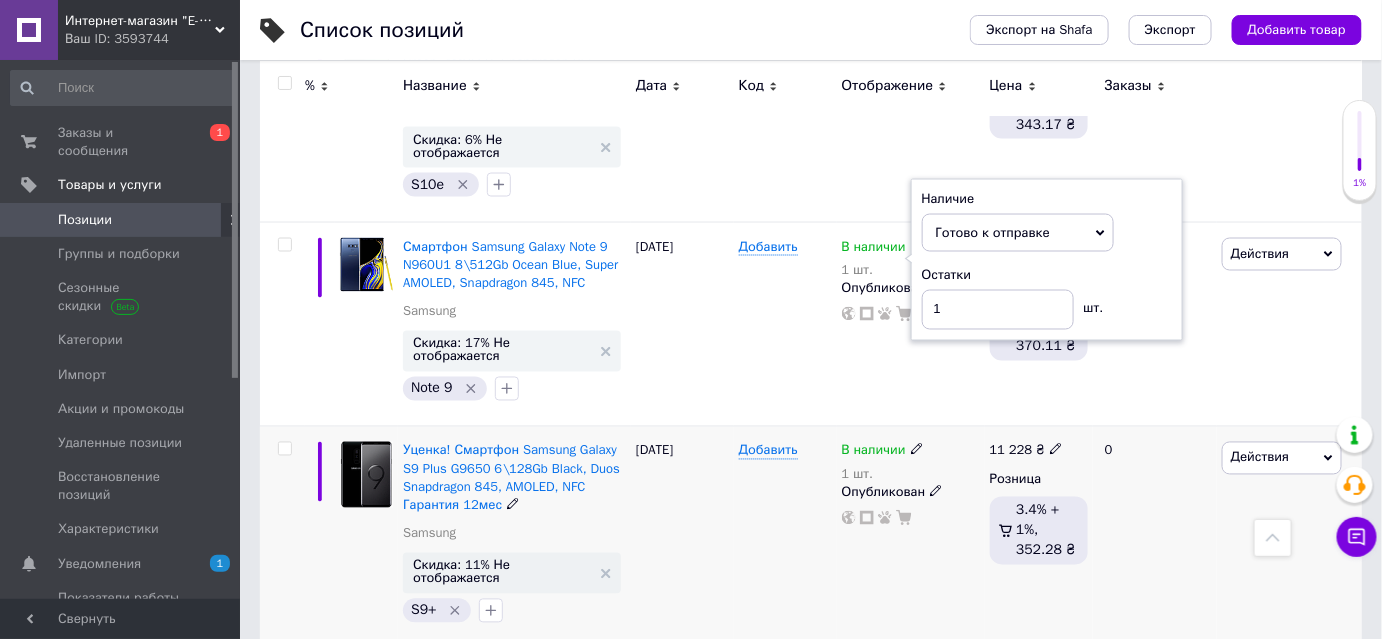 click 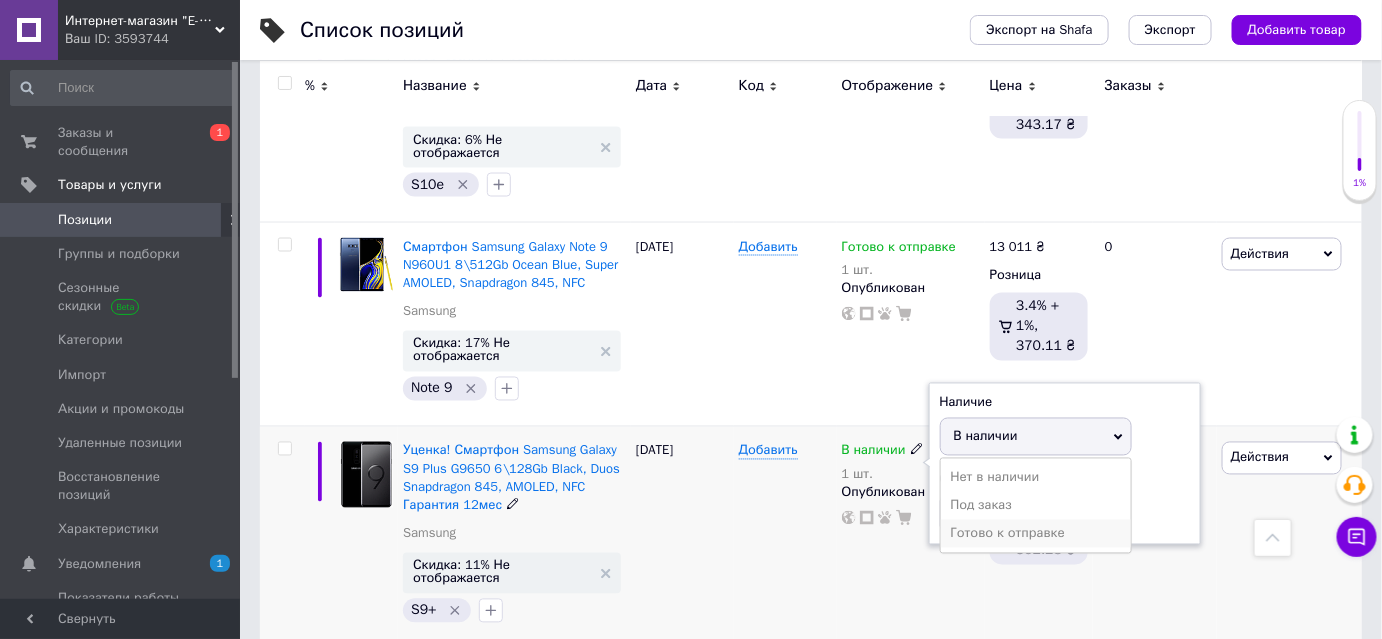click on "Готово к отправке" at bounding box center [1036, 534] 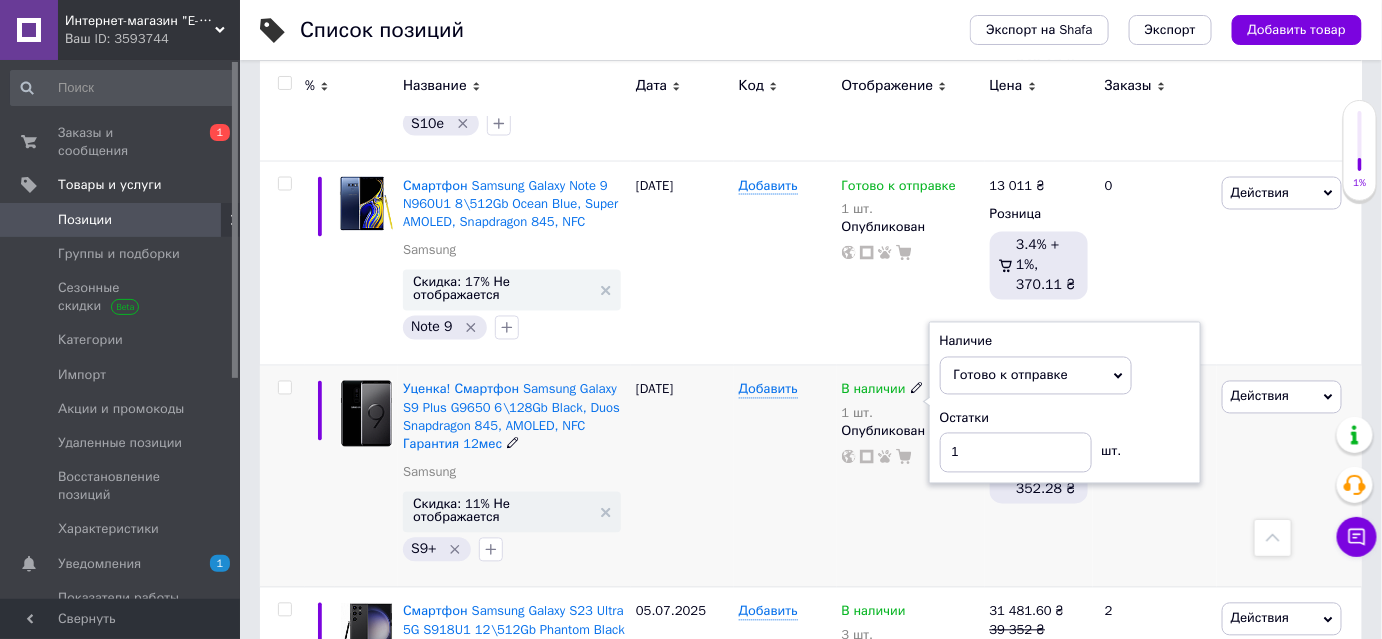 scroll, scrollTop: 1090, scrollLeft: 0, axis: vertical 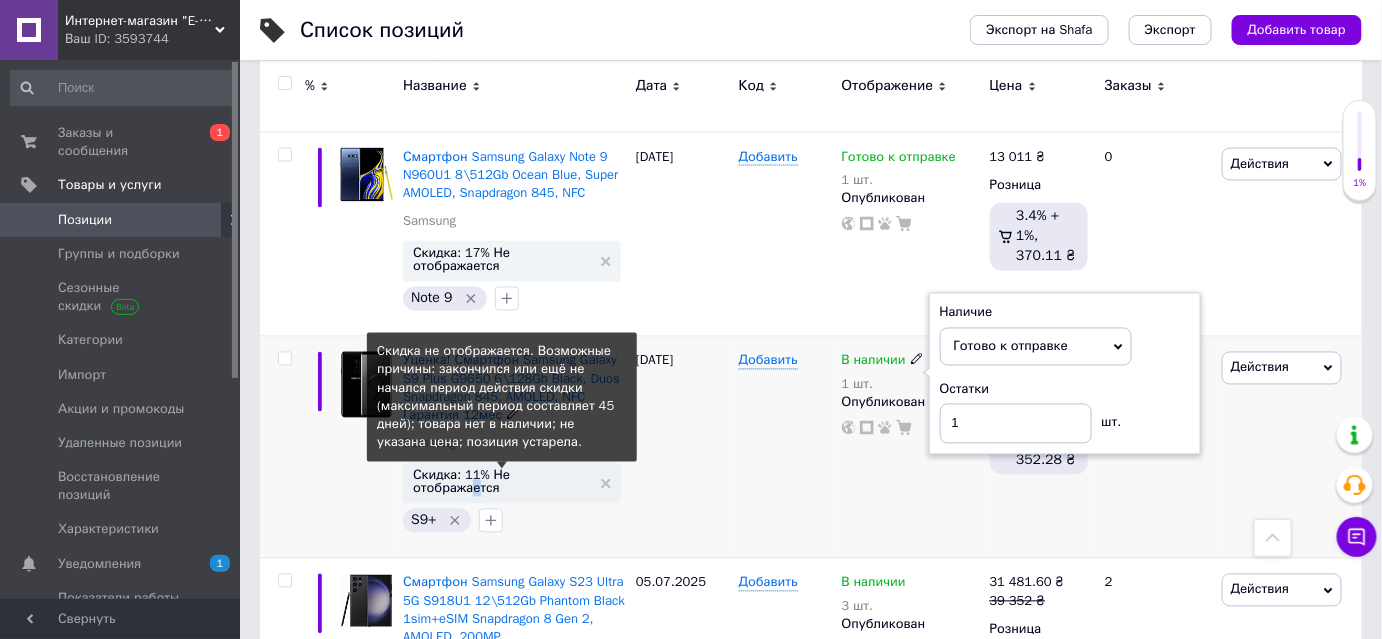 click on "Скидка: 11% Не отображается" at bounding box center (502, 482) 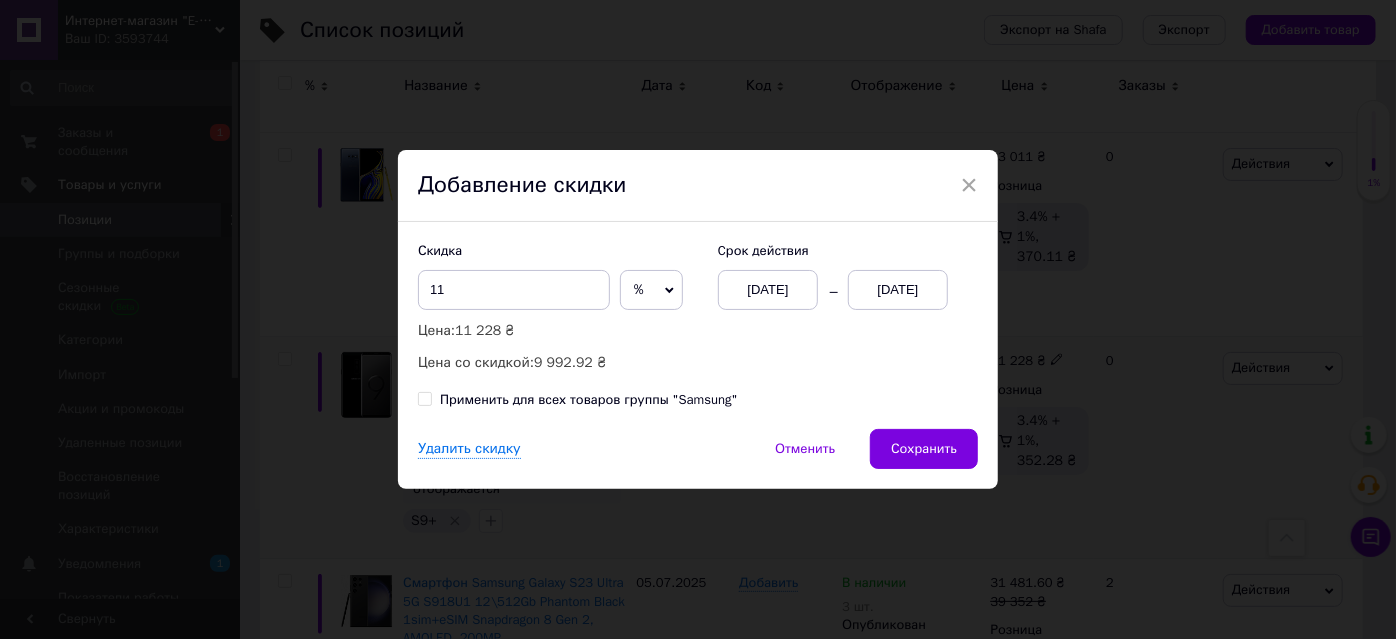 click on "[DATE]" at bounding box center (898, 290) 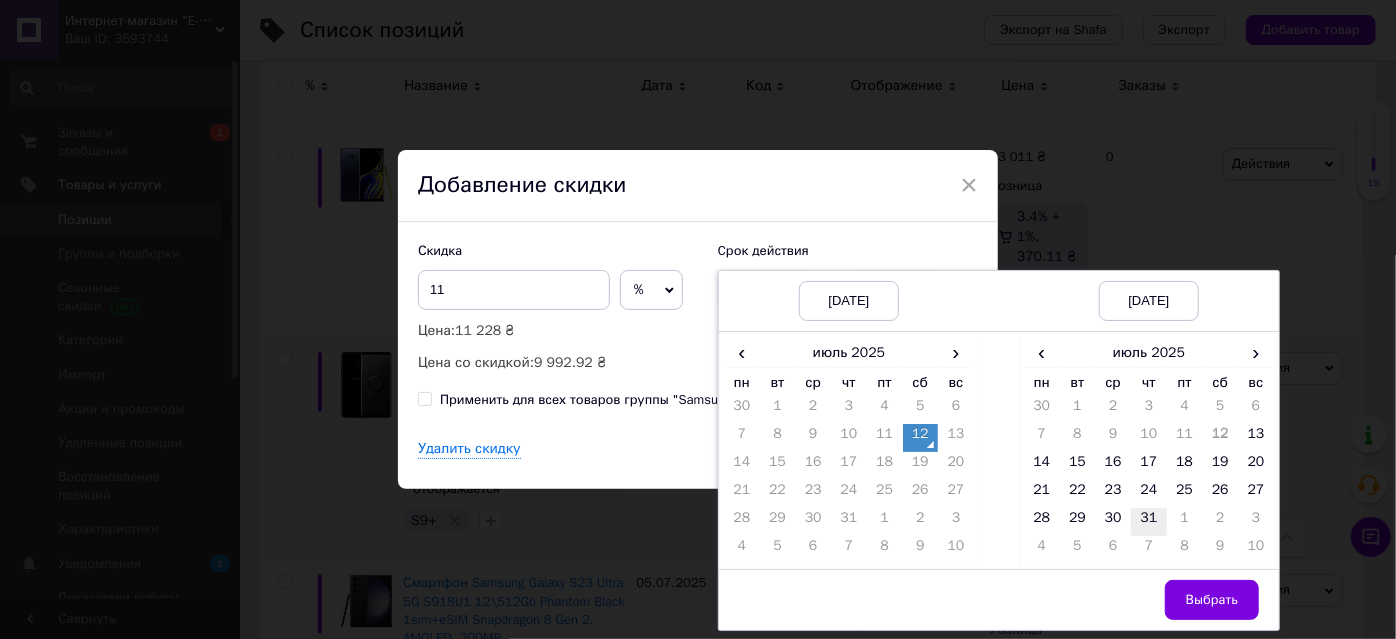 click on "31" at bounding box center [1149, 522] 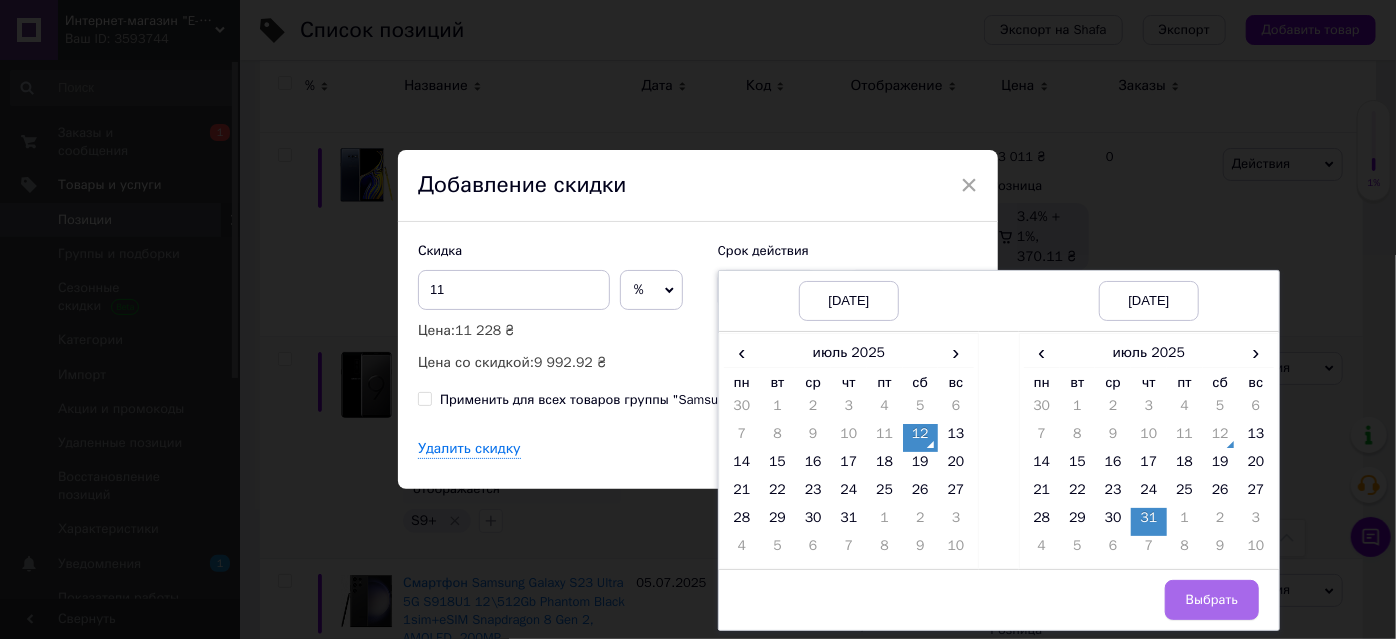 click on "Выбрать" at bounding box center (1212, 600) 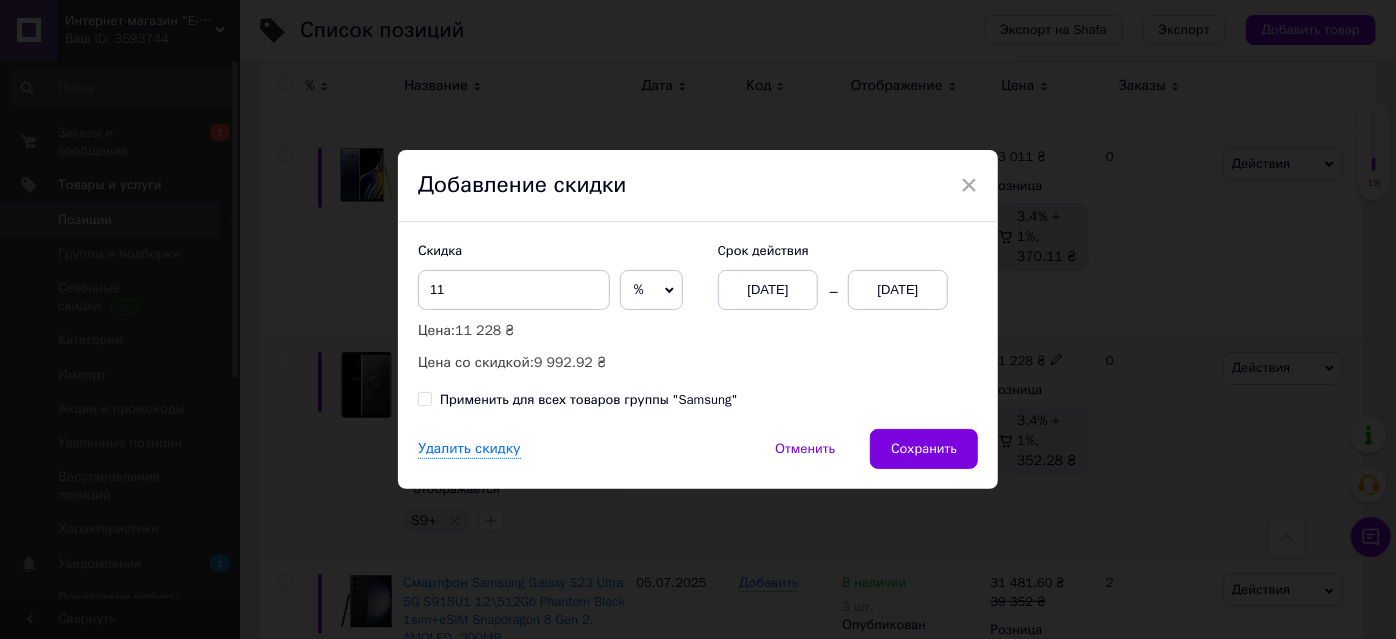 click on "Скидка 11 % ₴ Цена:  11 228   ₴ Цена со скидкой:  9 992.92   ₴ Cрок действия [DATE] [DATE] Применить для всех товаров группы "Samsung"" at bounding box center [698, 325] 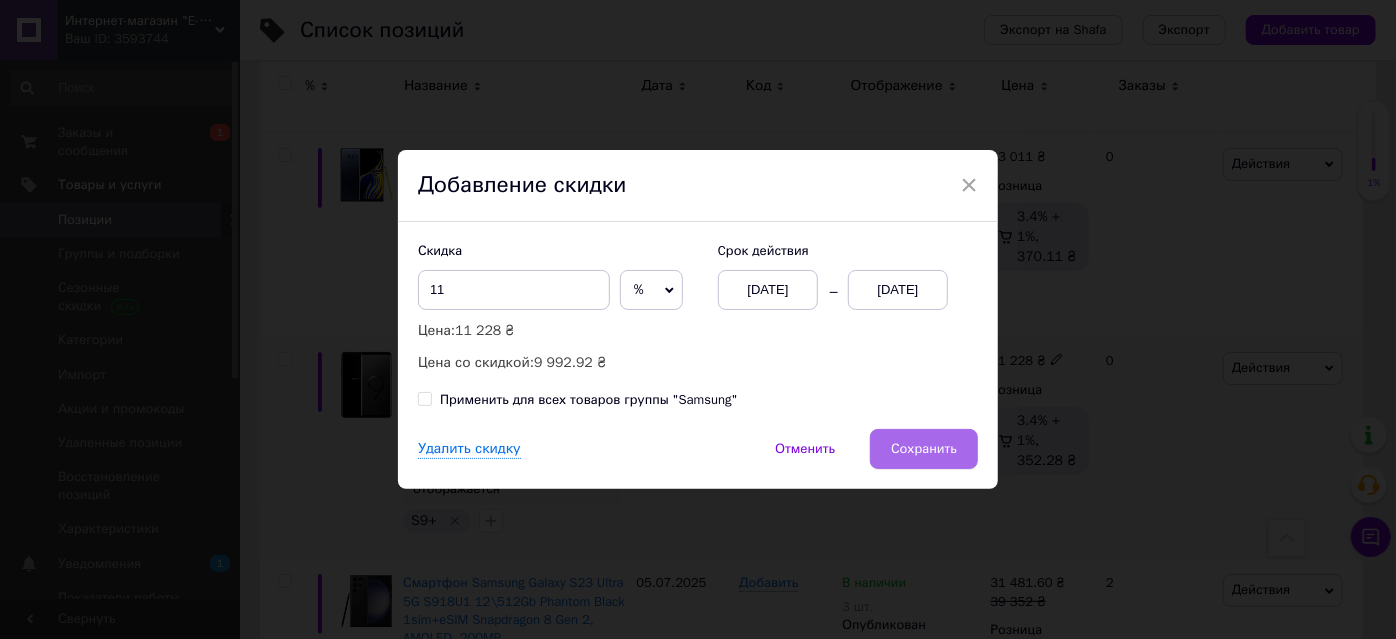 click on "Сохранить" at bounding box center [924, 449] 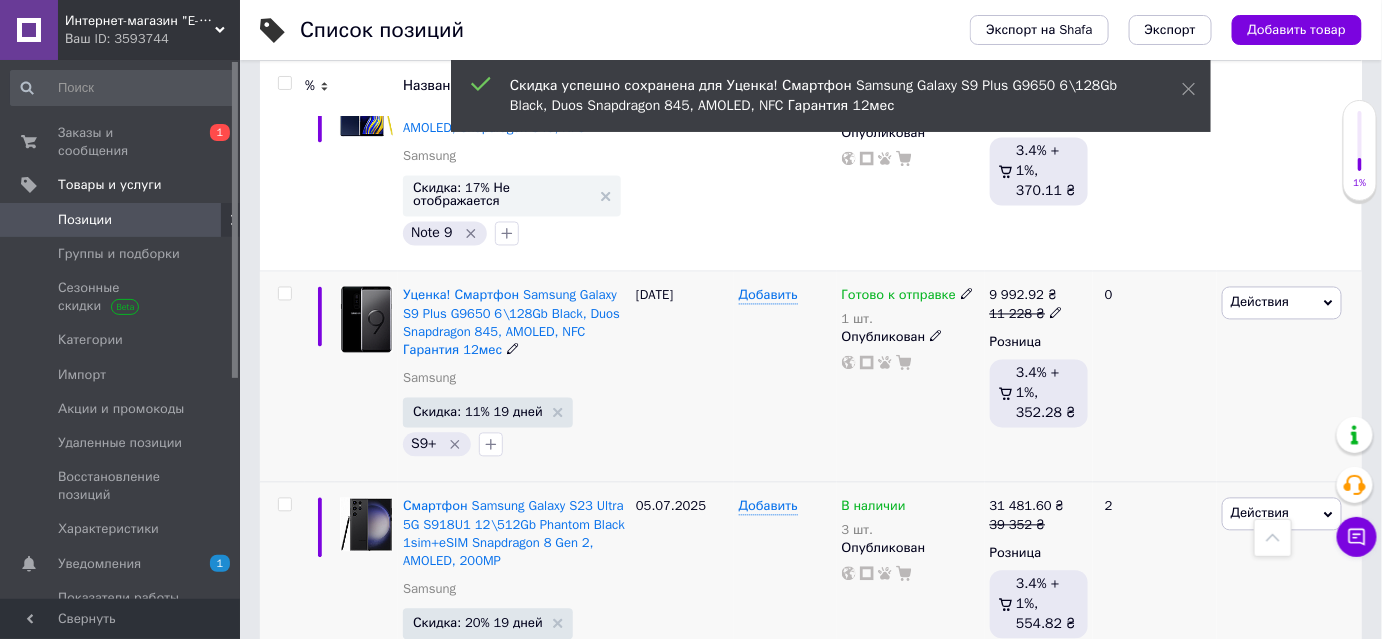 scroll, scrollTop: 1272, scrollLeft: 0, axis: vertical 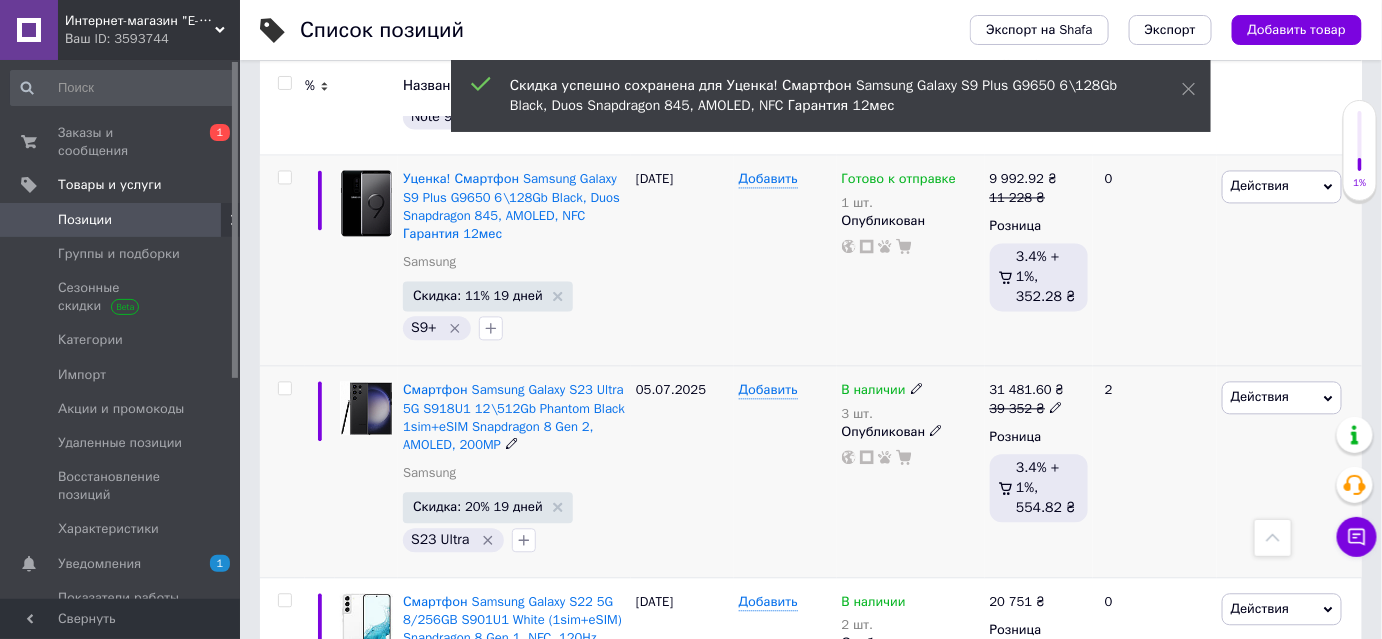 click at bounding box center (917, 388) 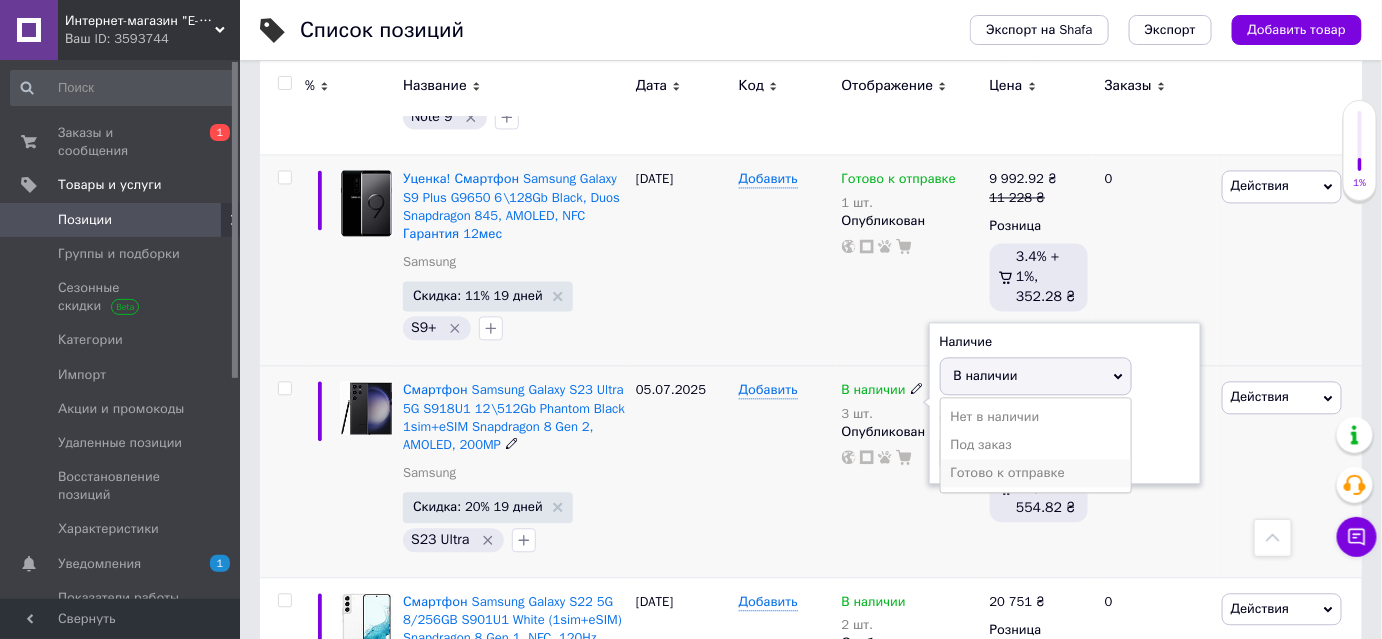 click on "Готово к отправке" at bounding box center [1036, 473] 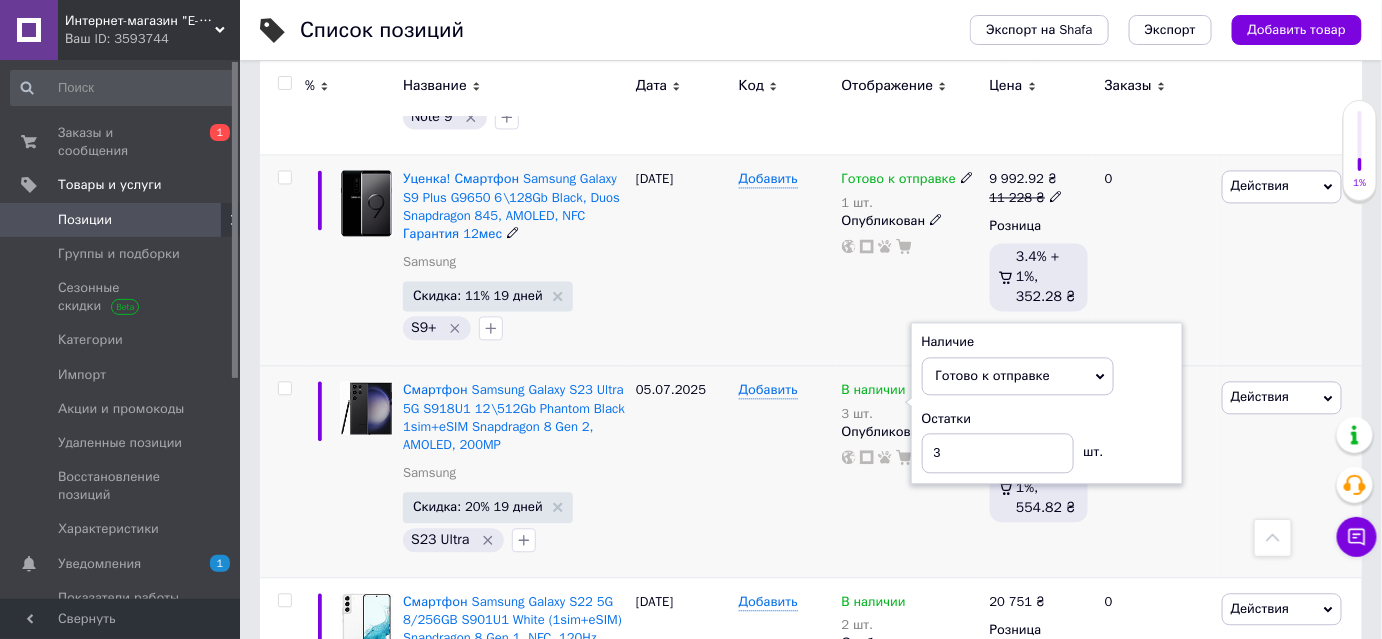click on "Добавить" at bounding box center [785, 260] 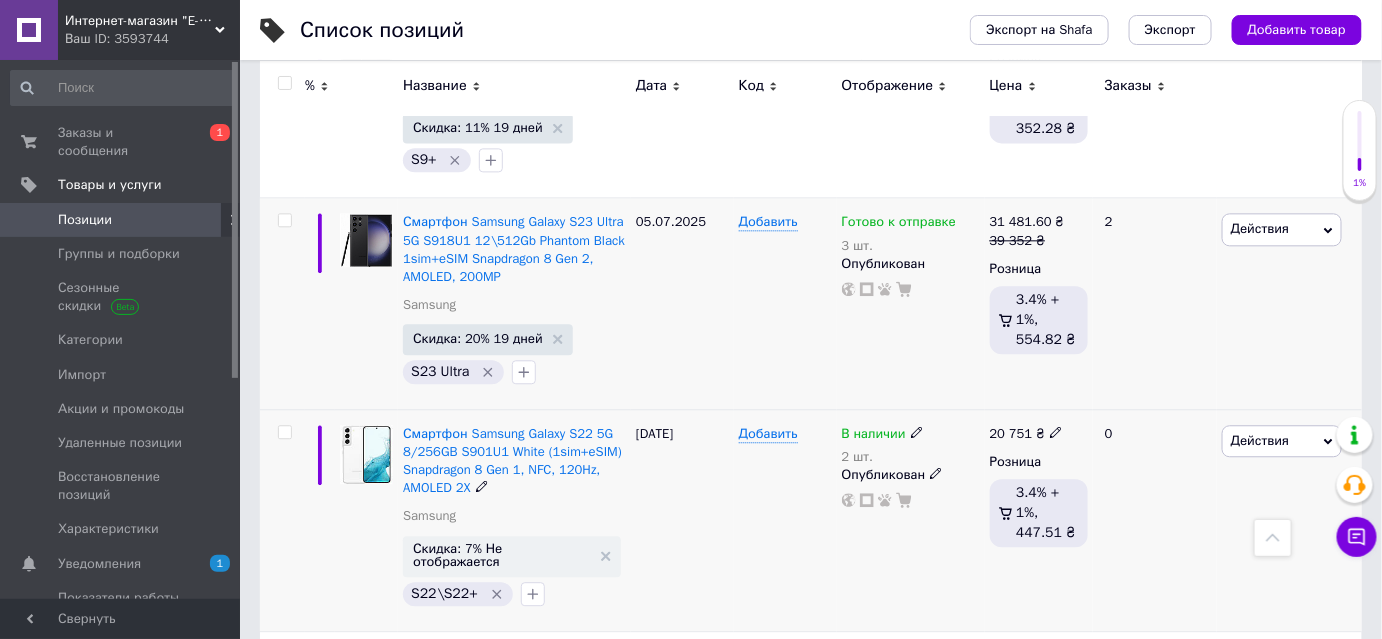 scroll, scrollTop: 1545, scrollLeft: 0, axis: vertical 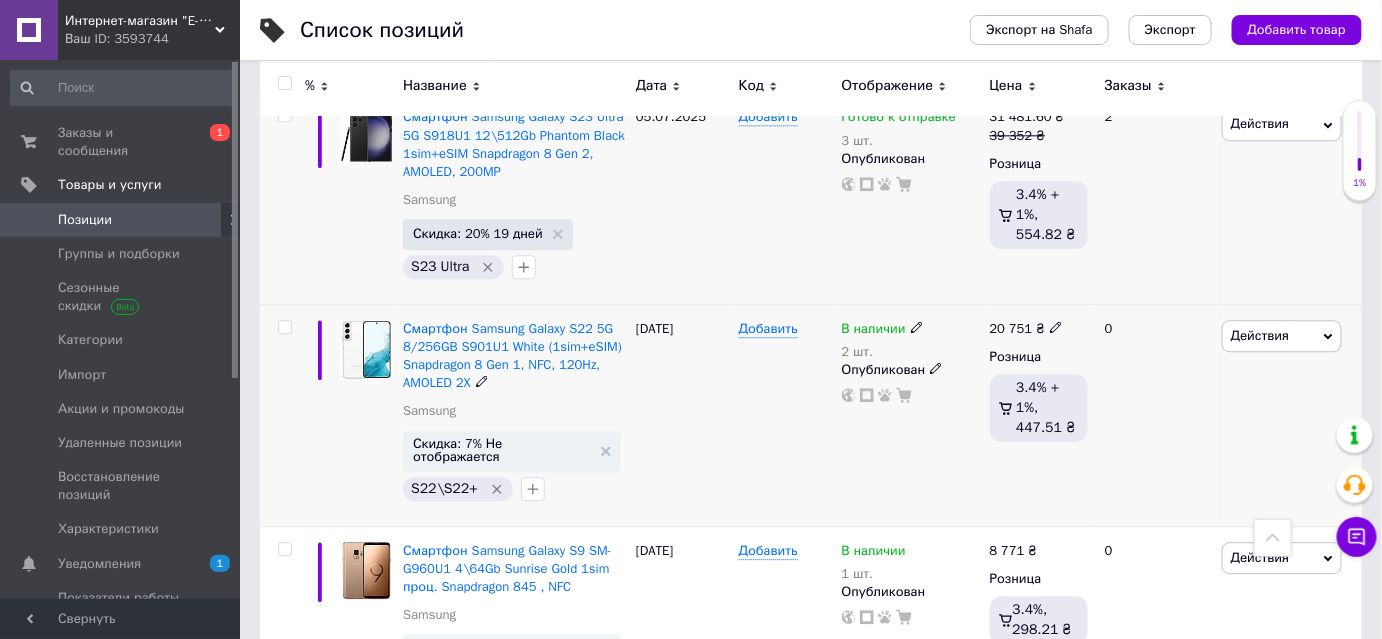 click 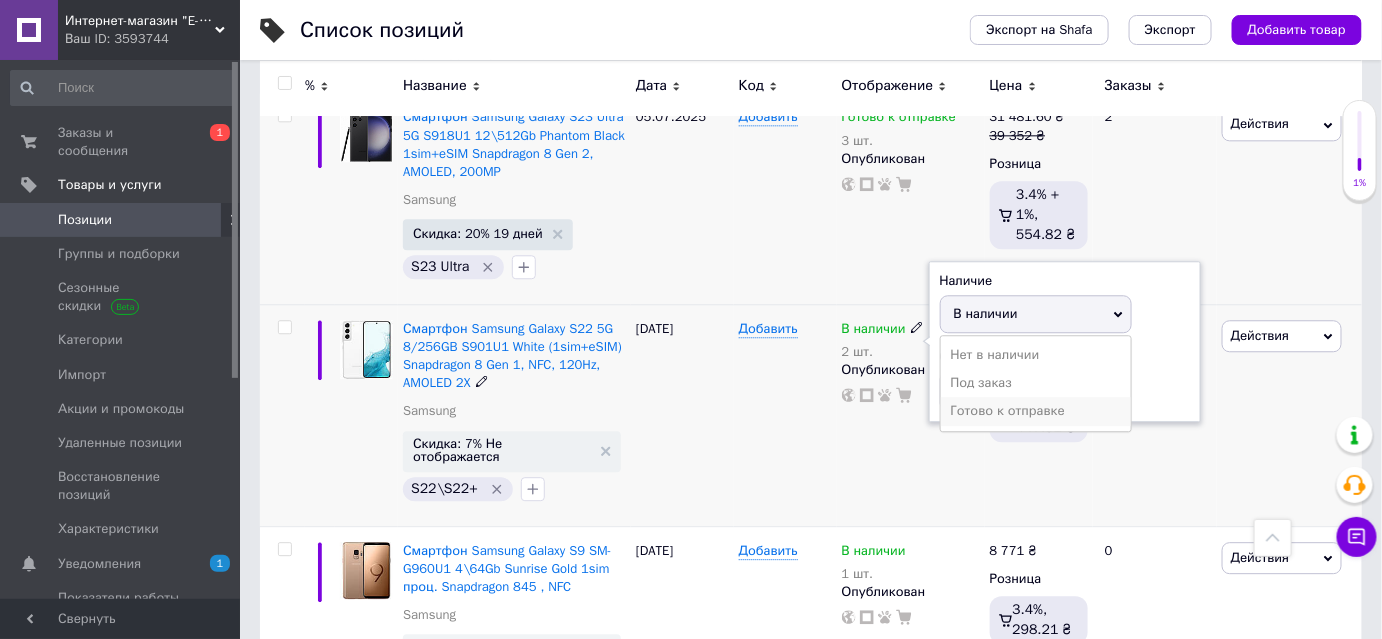 click on "Готово к отправке" at bounding box center [1036, 411] 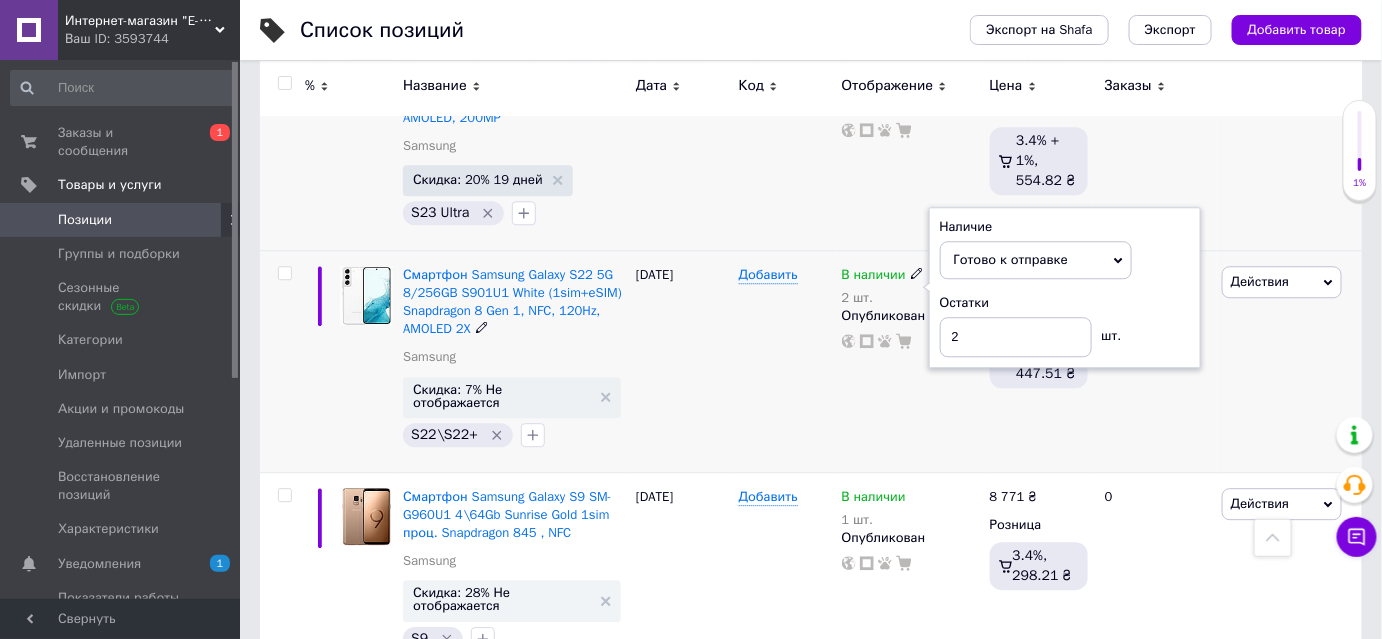 scroll, scrollTop: 1727, scrollLeft: 0, axis: vertical 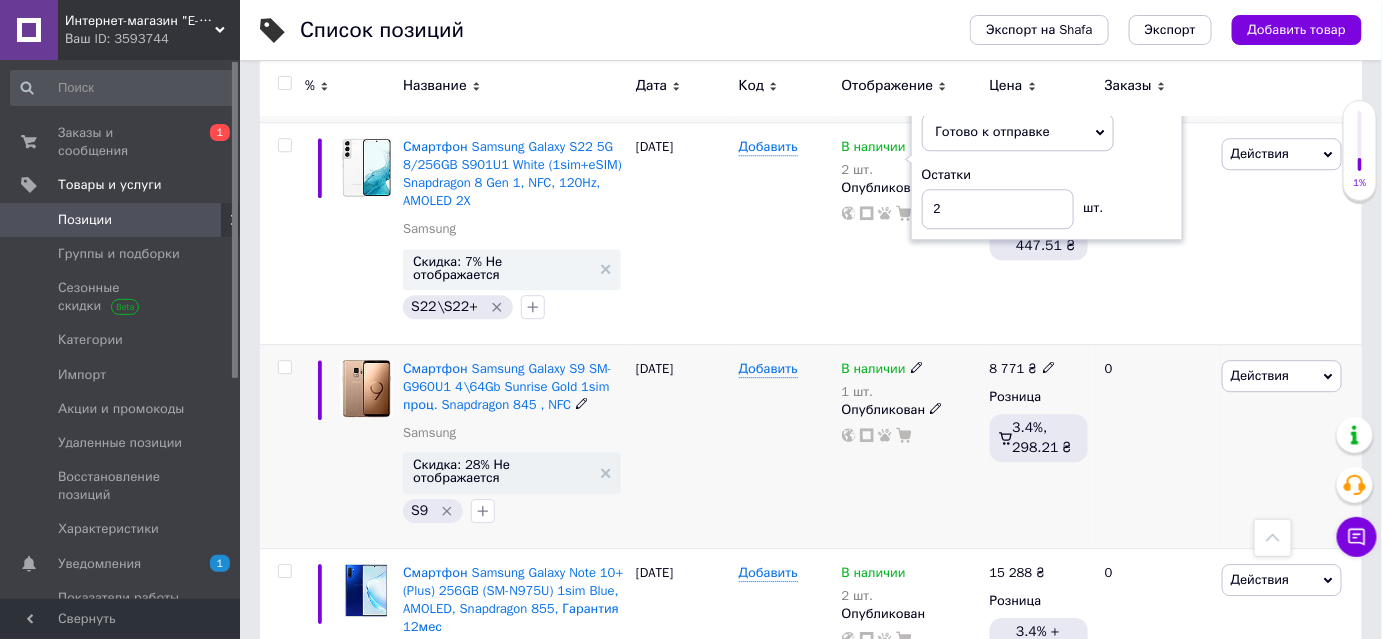 click 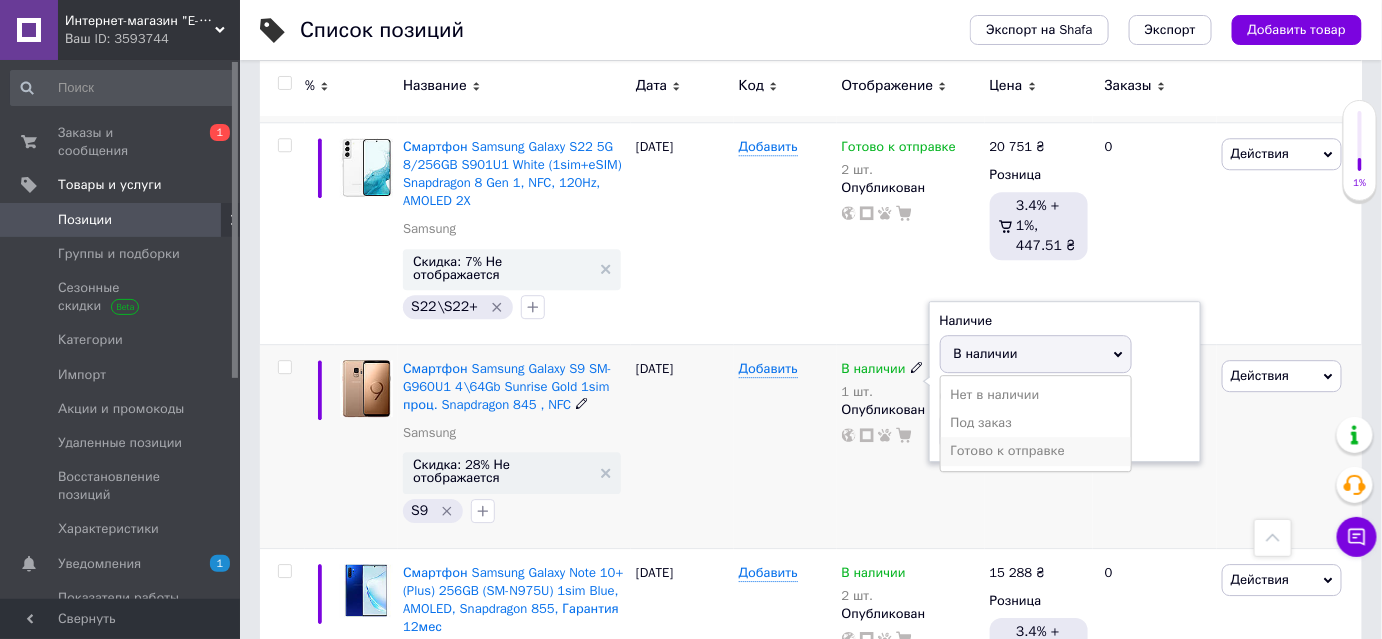 click on "Готово к отправке" at bounding box center (1036, 451) 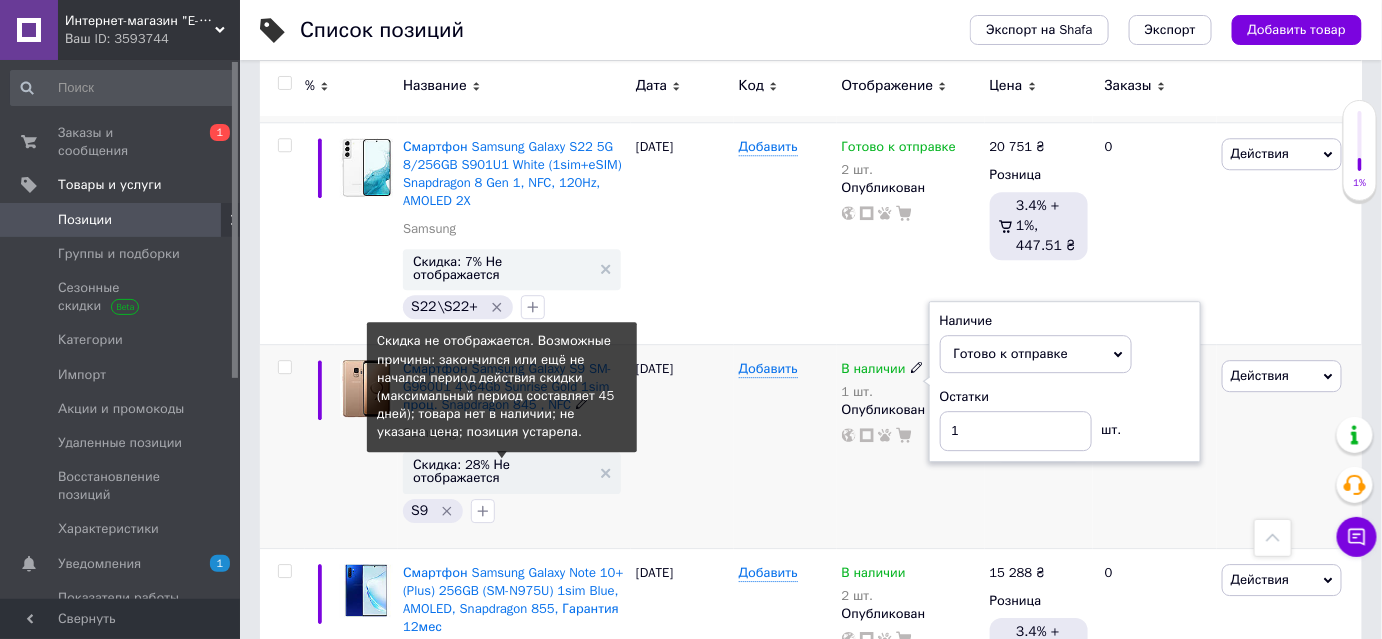 click on "Скидка: 28% Не отображается" at bounding box center [502, 471] 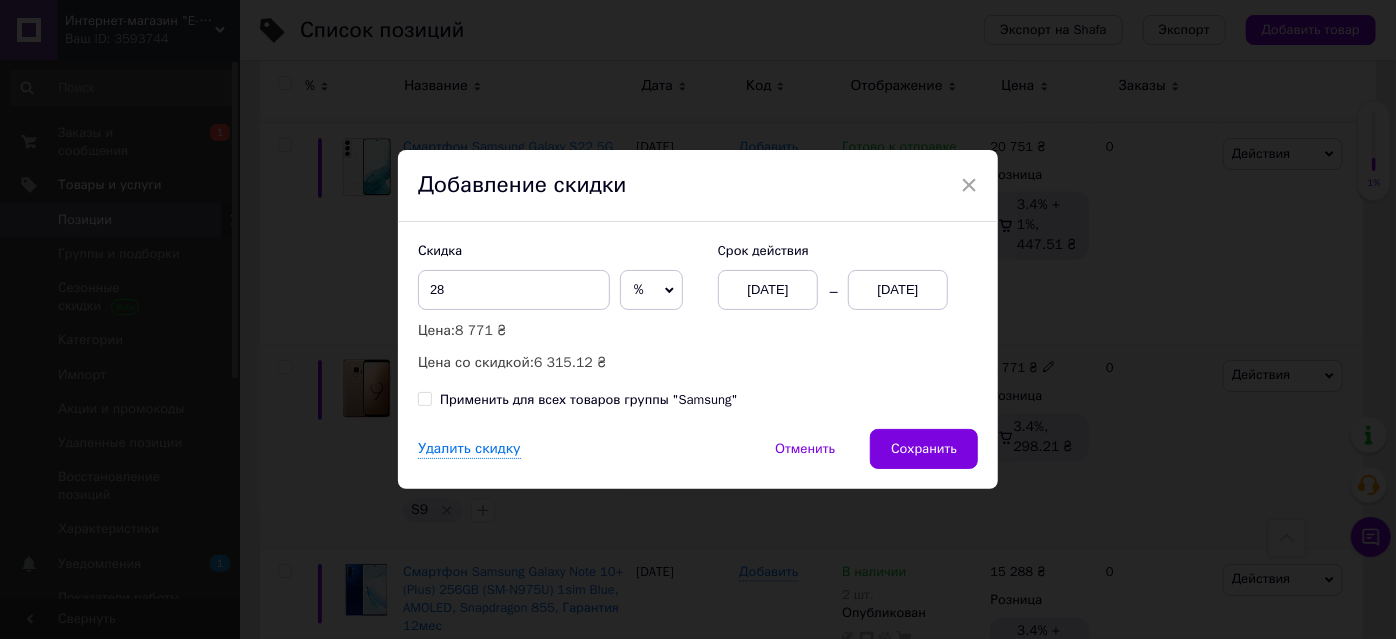 click on "[DATE]" at bounding box center [898, 290] 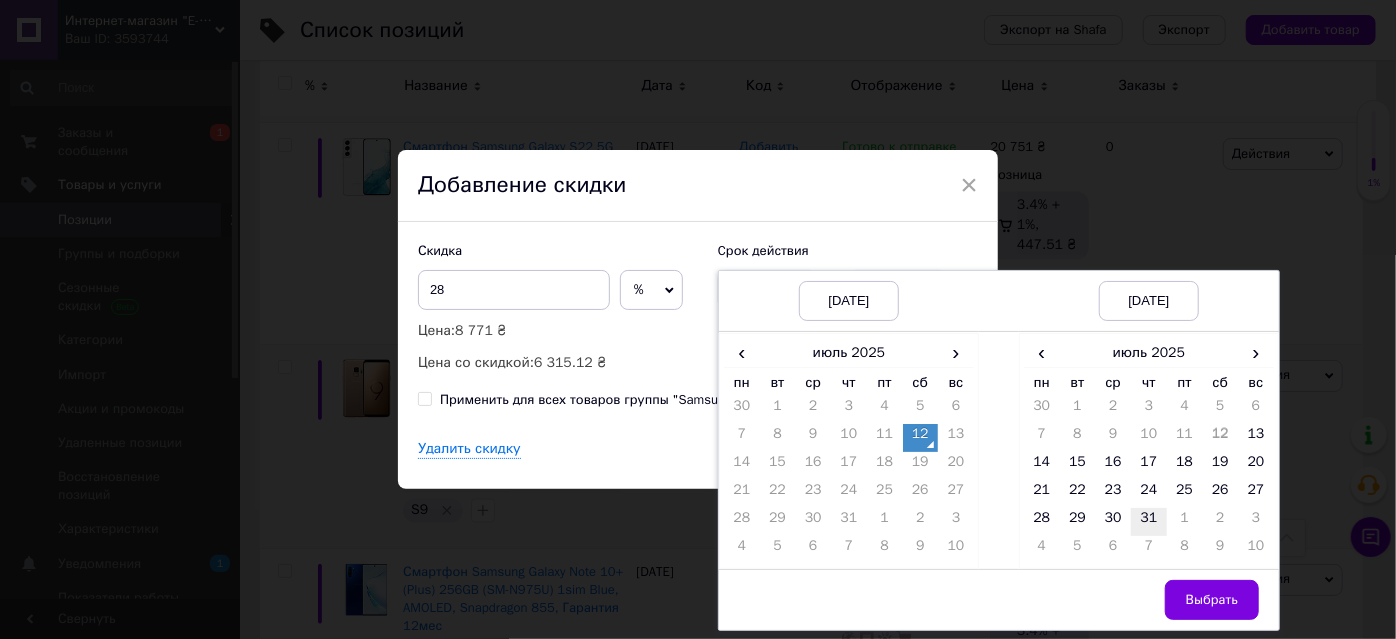 click on "31" at bounding box center [1149, 522] 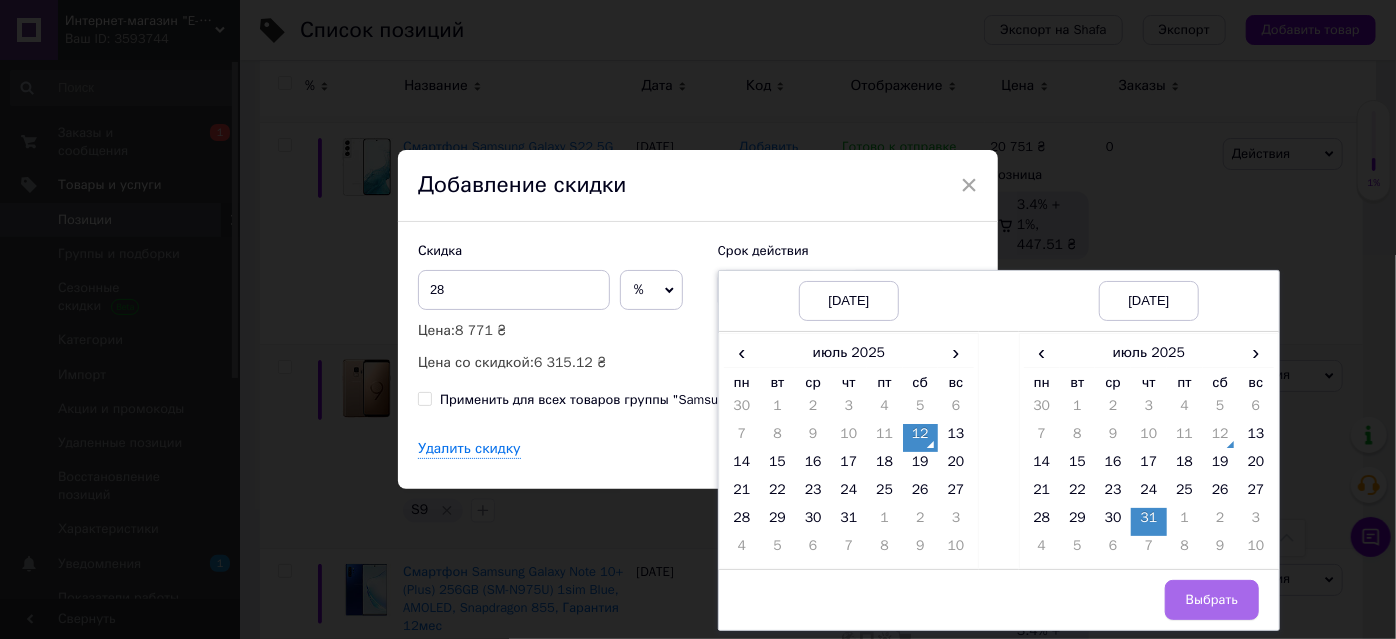 click on "Выбрать" at bounding box center [1212, 600] 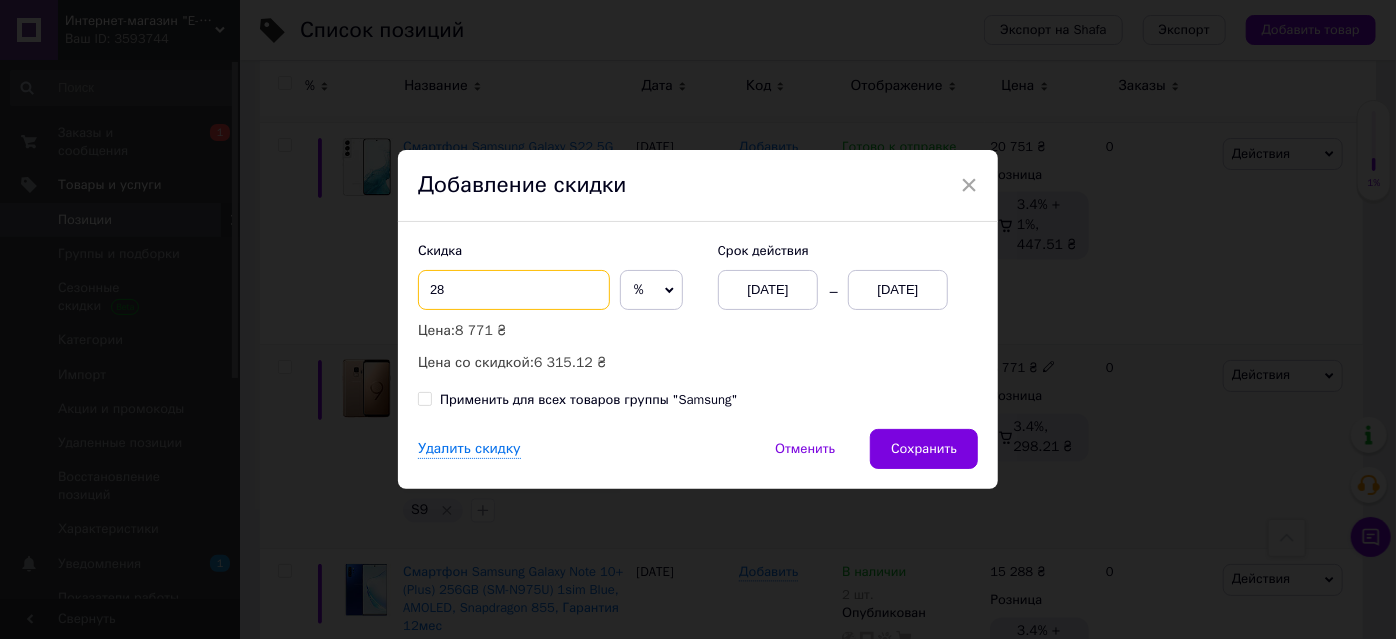 click on "28" at bounding box center [514, 290] 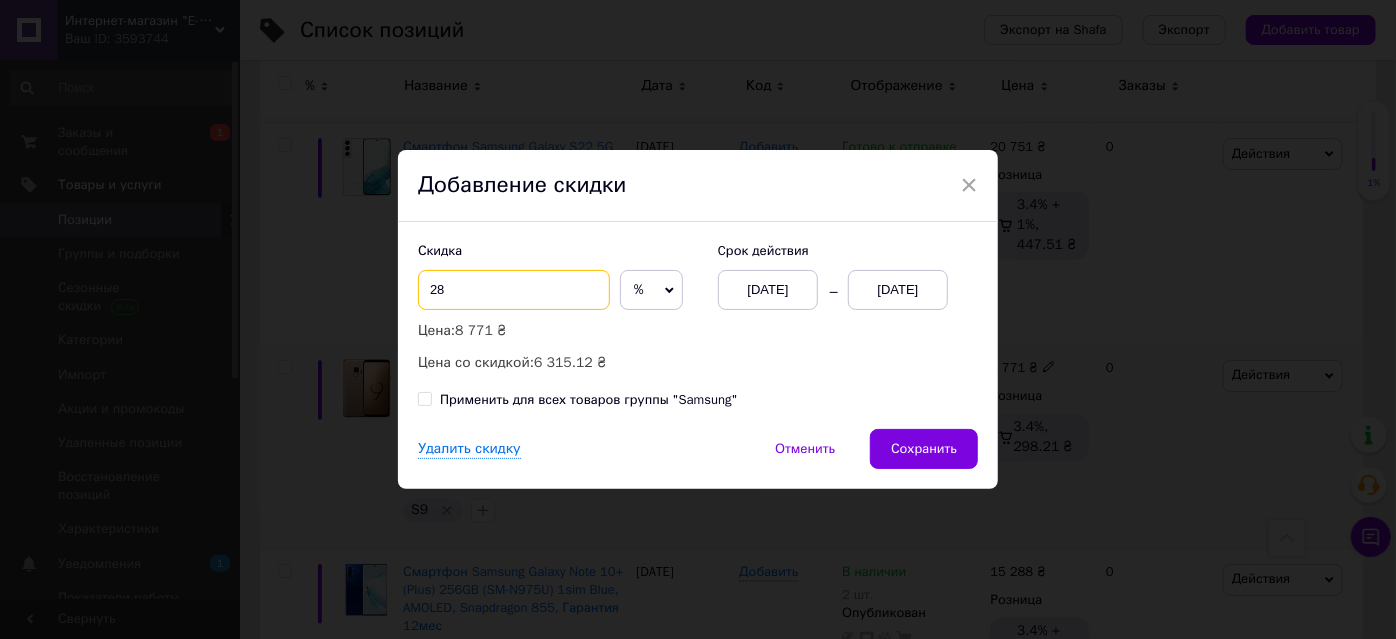 type on "2" 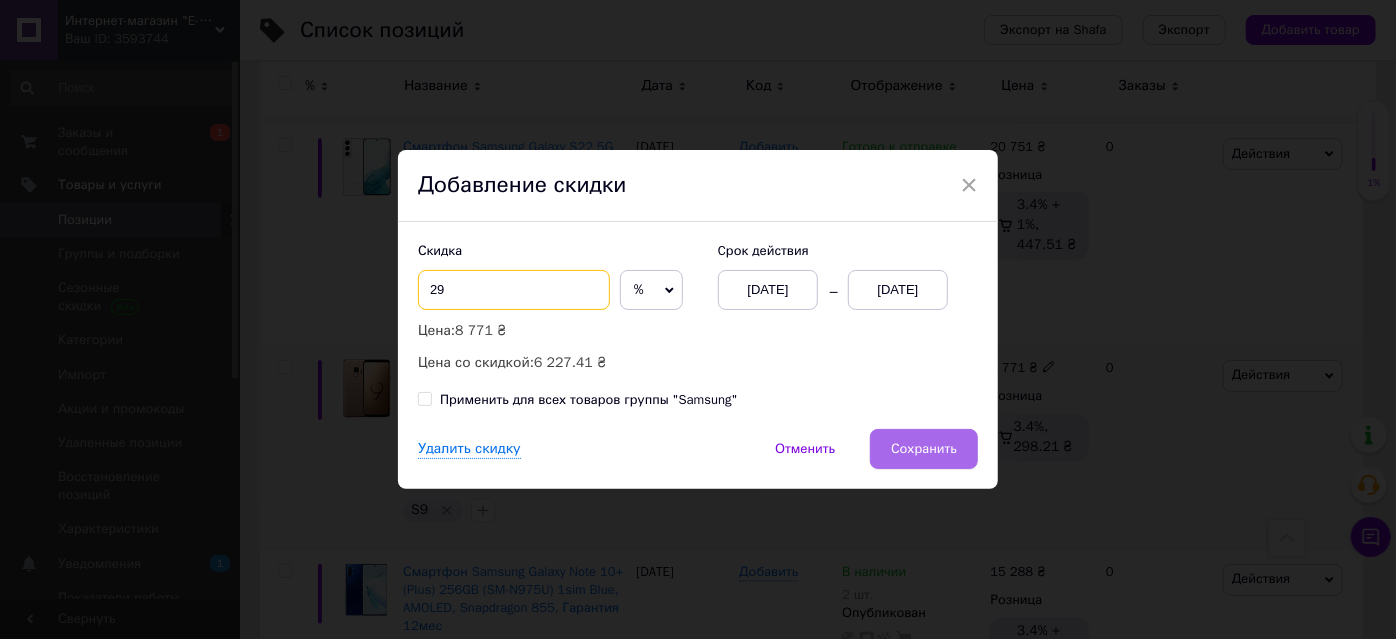 type on "29" 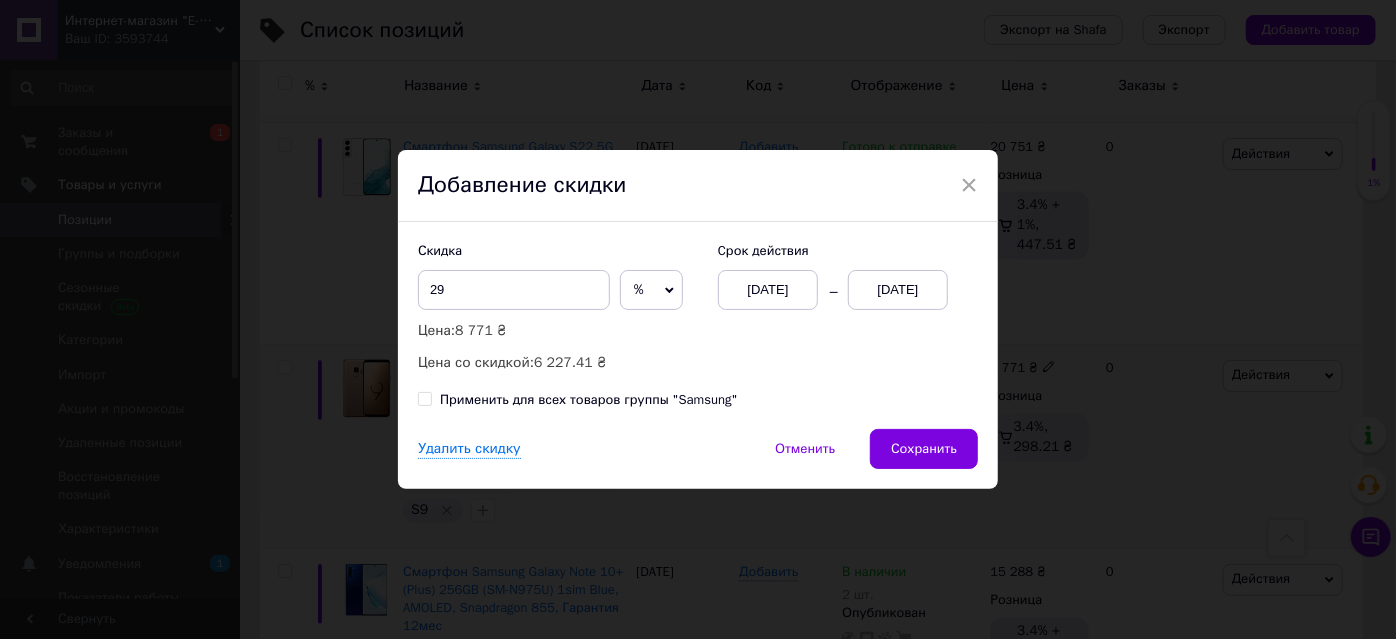 click on "Сохранить" at bounding box center [924, 449] 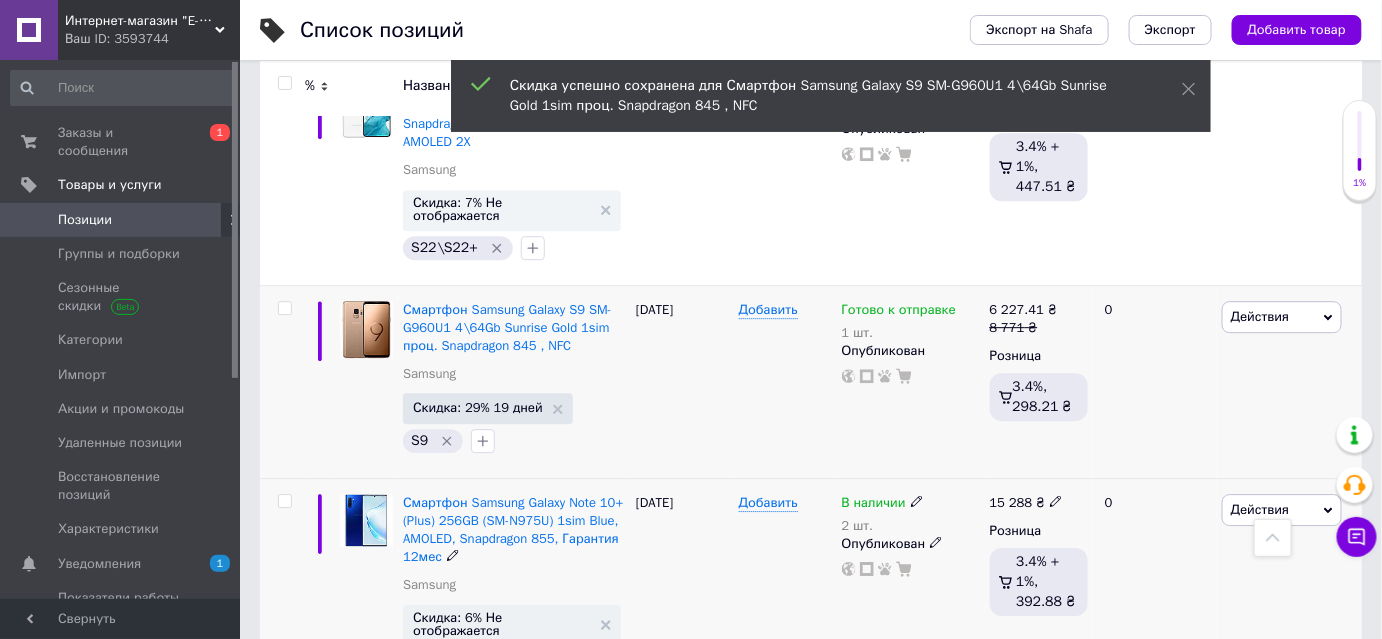 scroll, scrollTop: 1909, scrollLeft: 0, axis: vertical 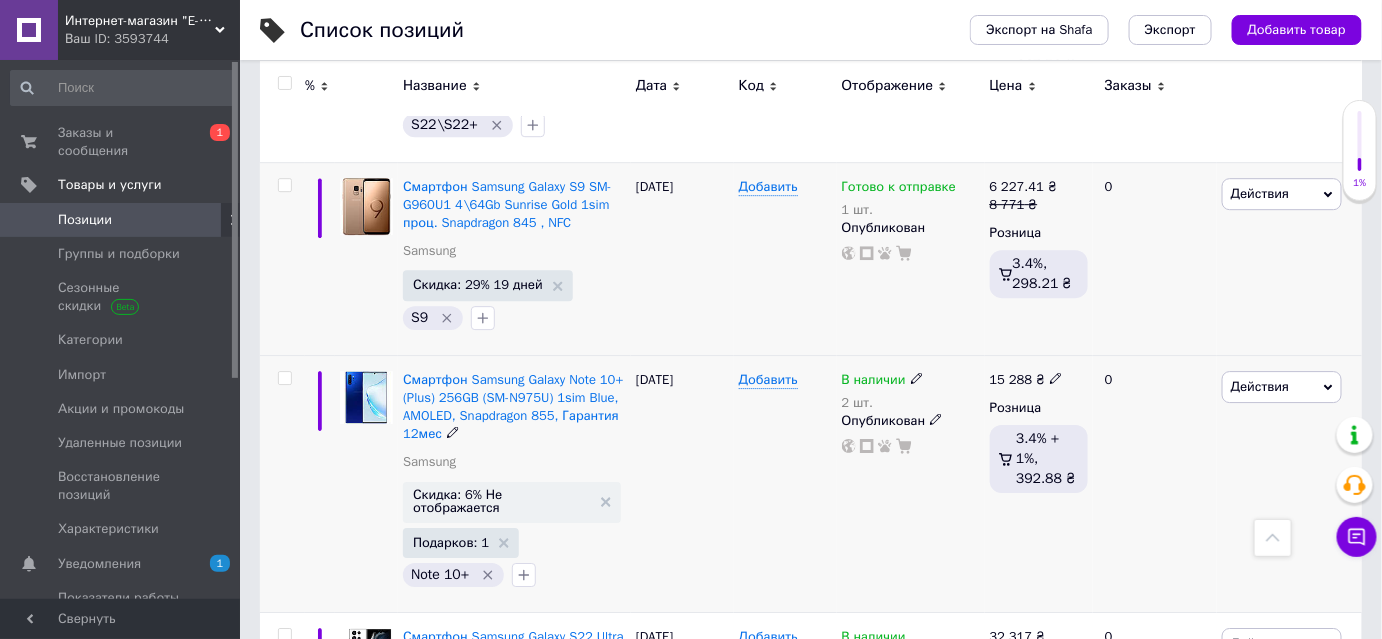 click at bounding box center (917, 377) 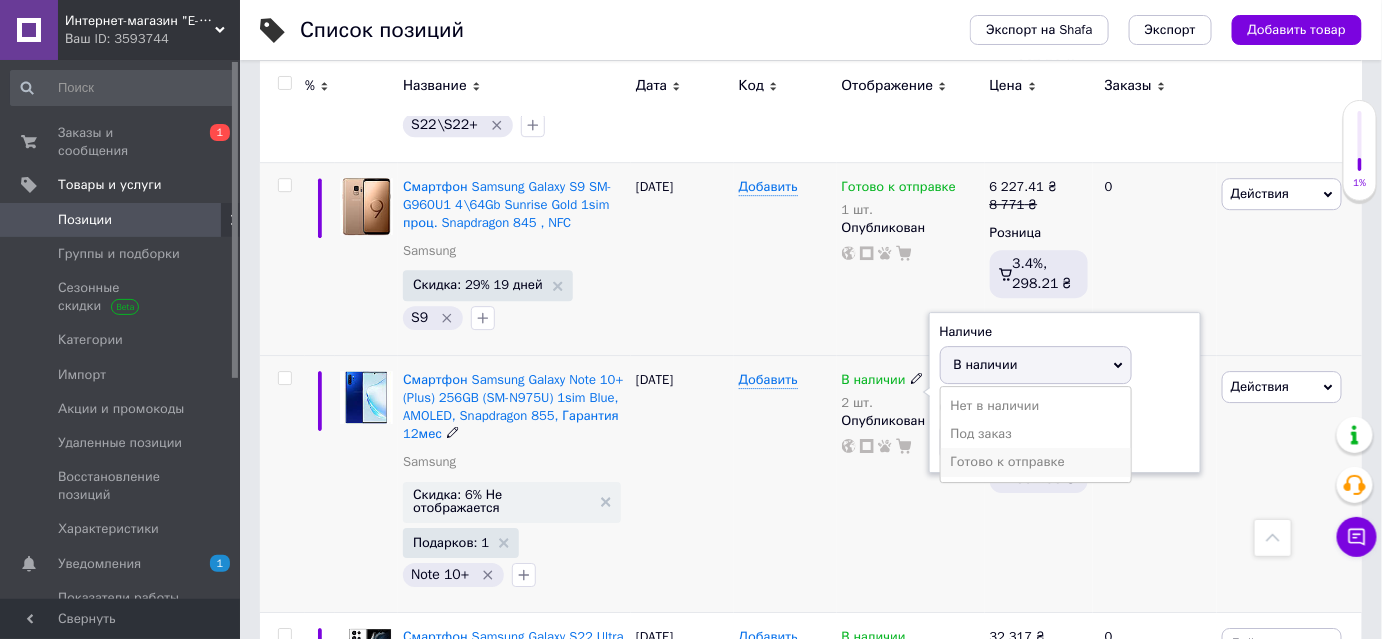 click on "Готово к отправке" at bounding box center (1036, 462) 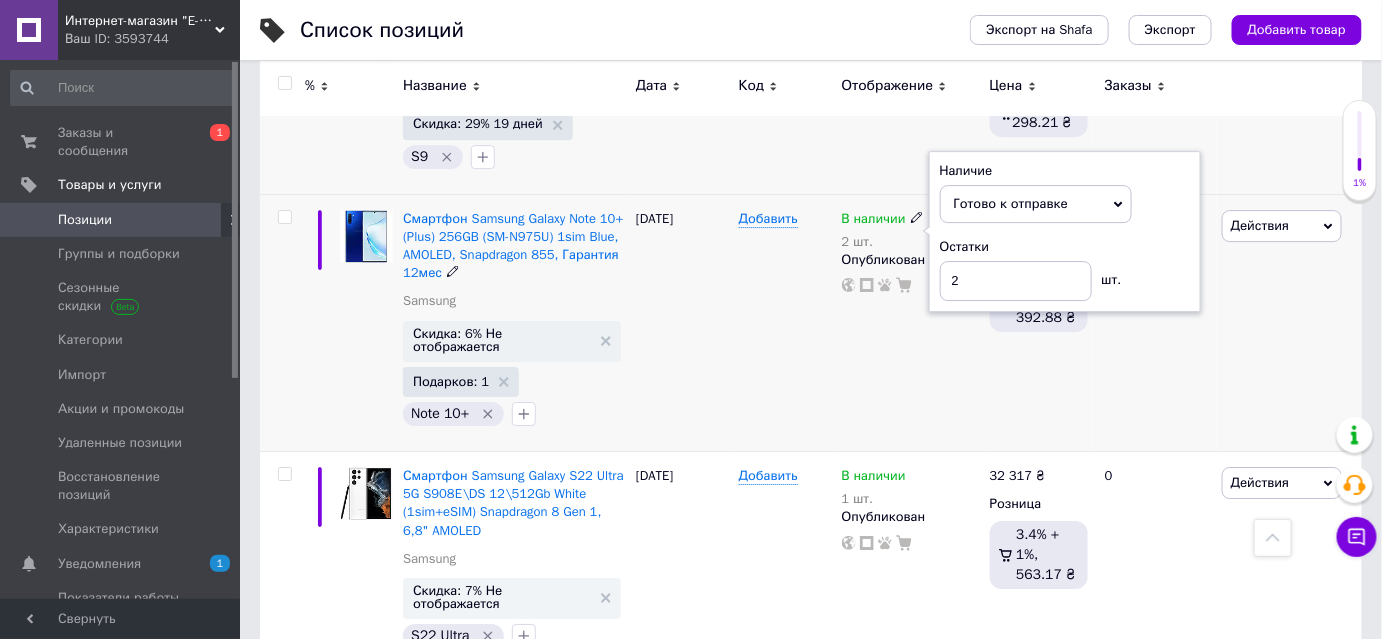 scroll, scrollTop: 2090, scrollLeft: 0, axis: vertical 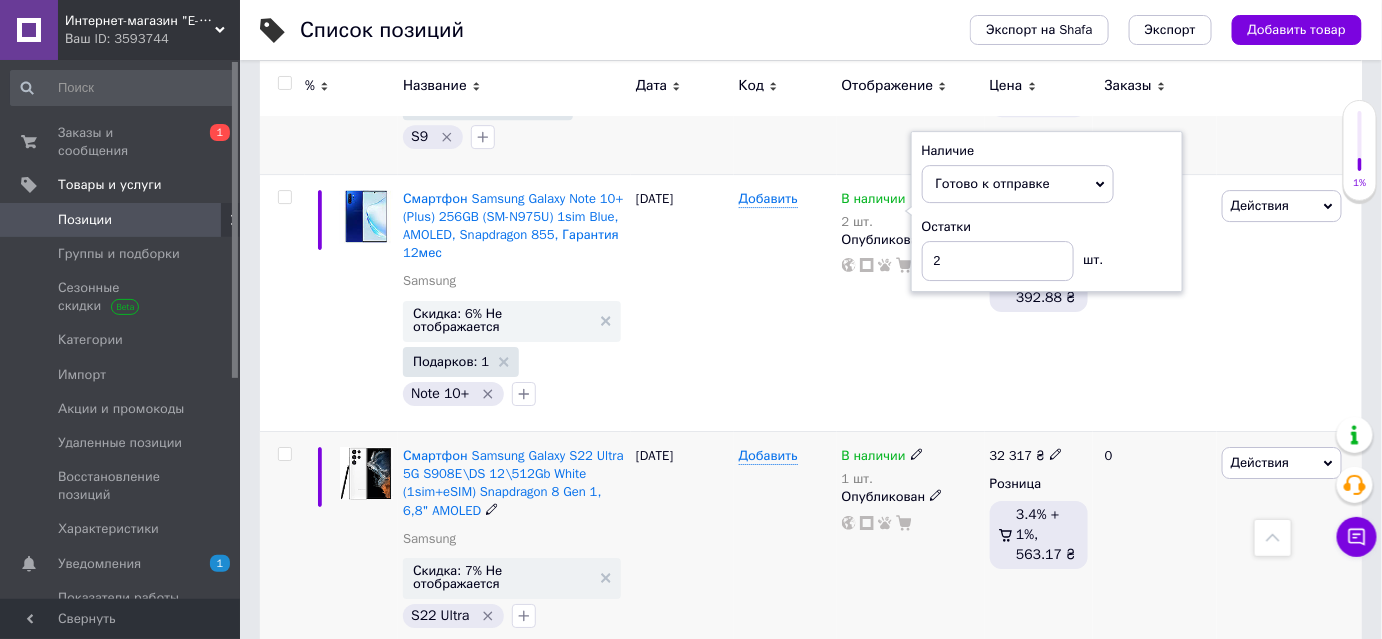 click 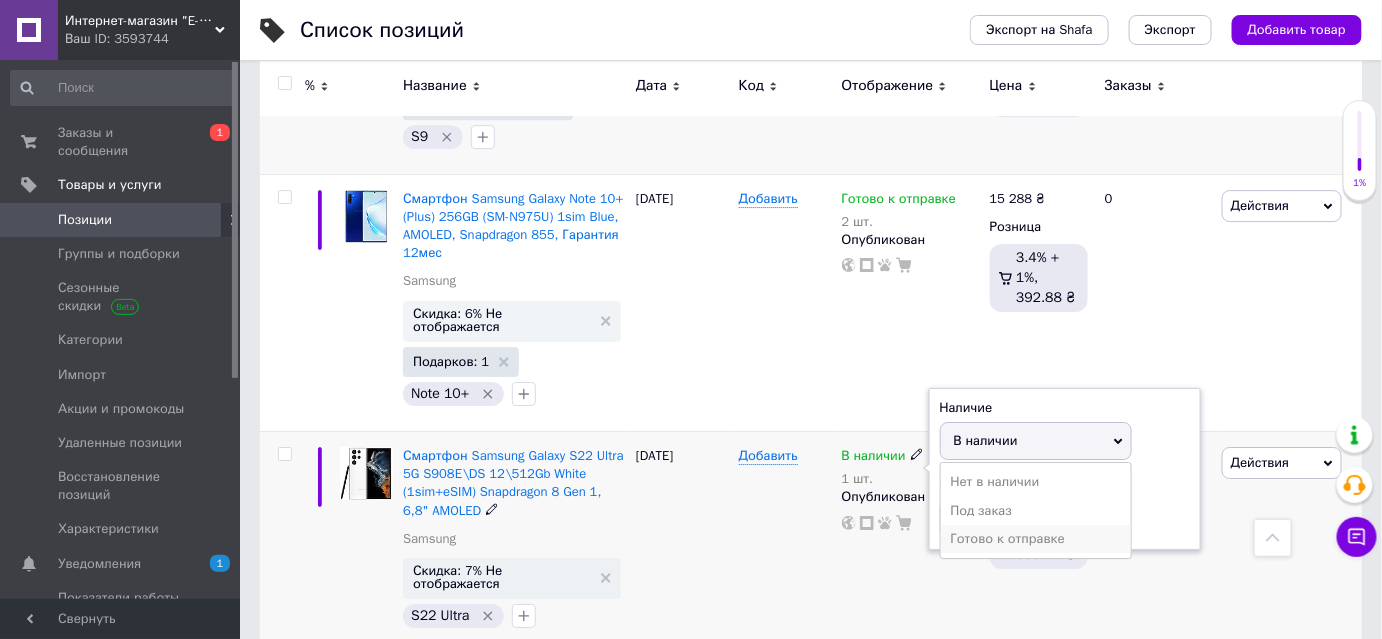 click on "Готово к отправке" at bounding box center [1036, 539] 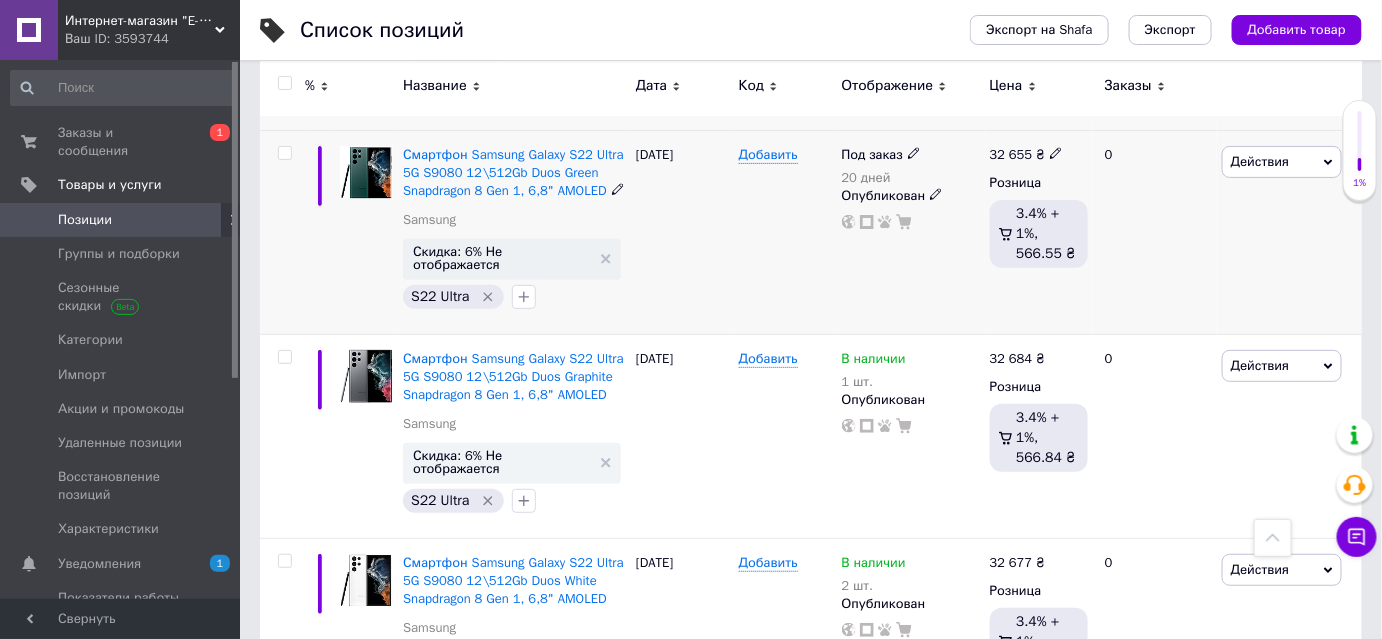 scroll, scrollTop: 2636, scrollLeft: 0, axis: vertical 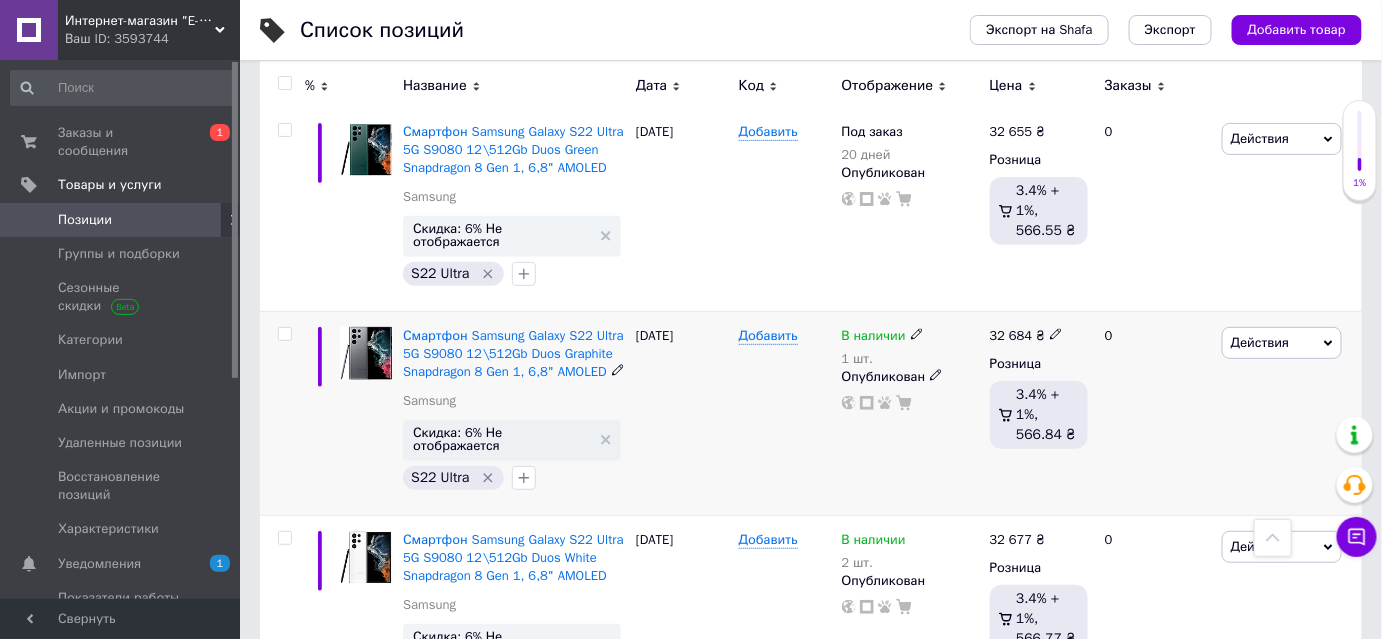 click 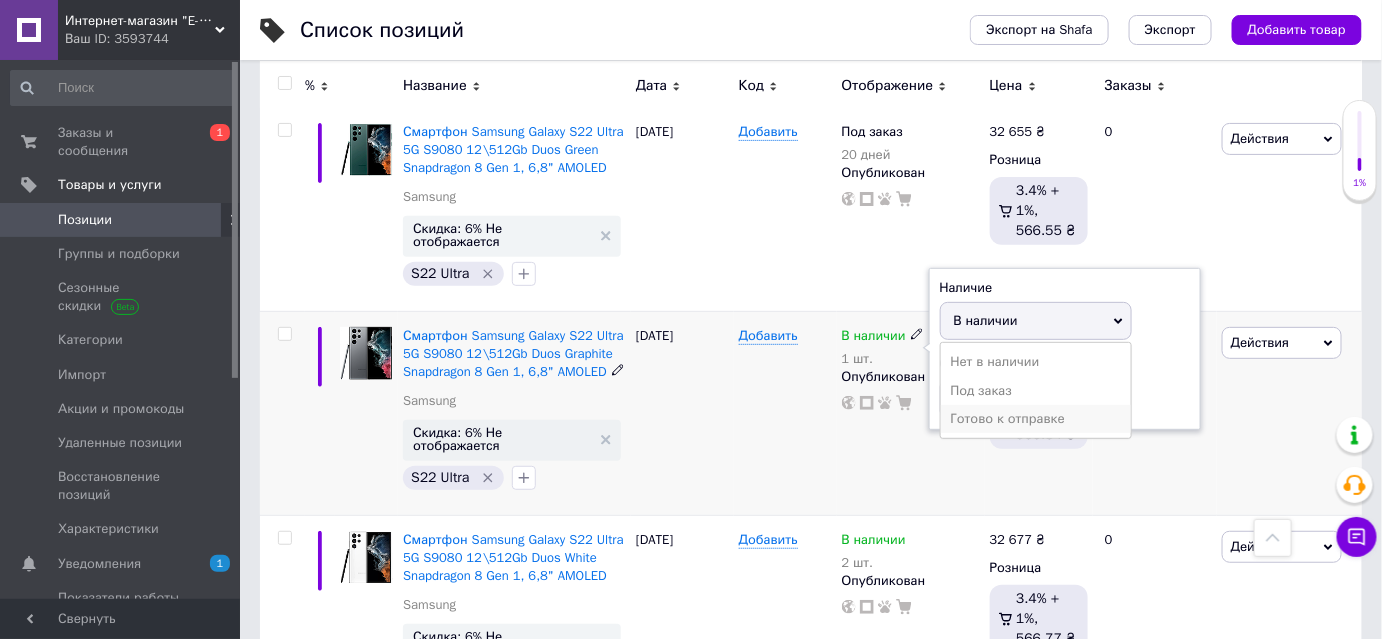 click on "Готово к отправке" at bounding box center (1036, 419) 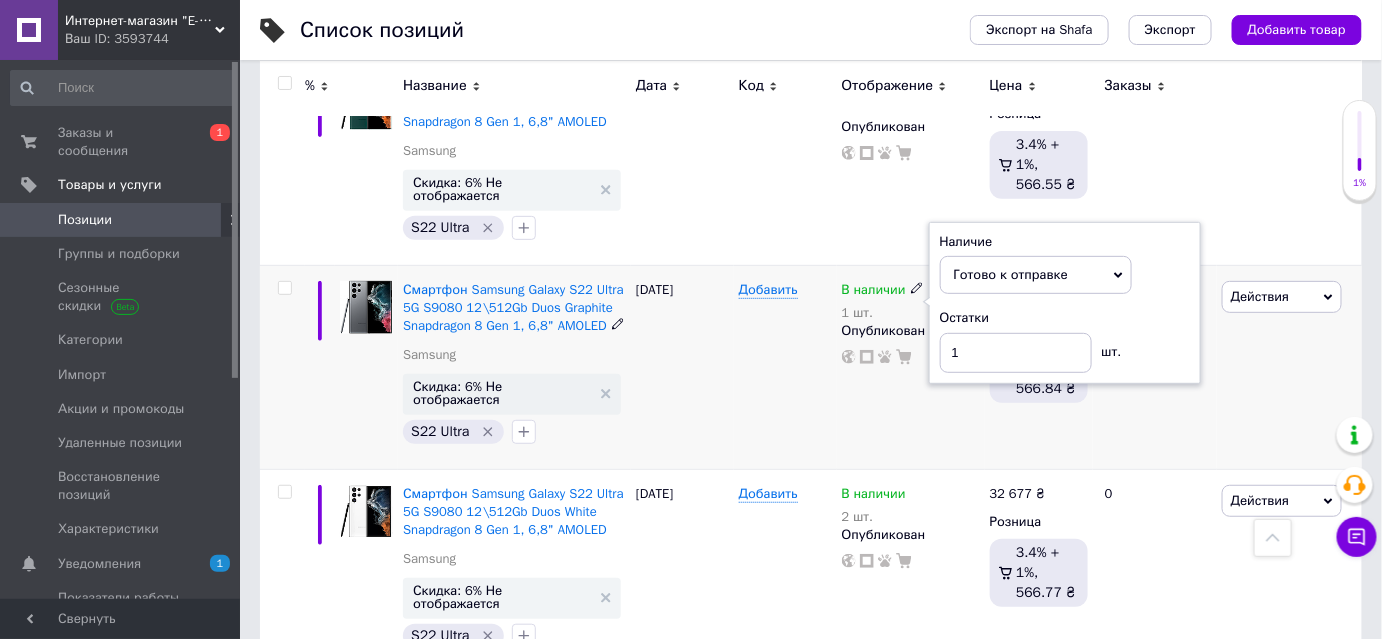 scroll, scrollTop: 2727, scrollLeft: 0, axis: vertical 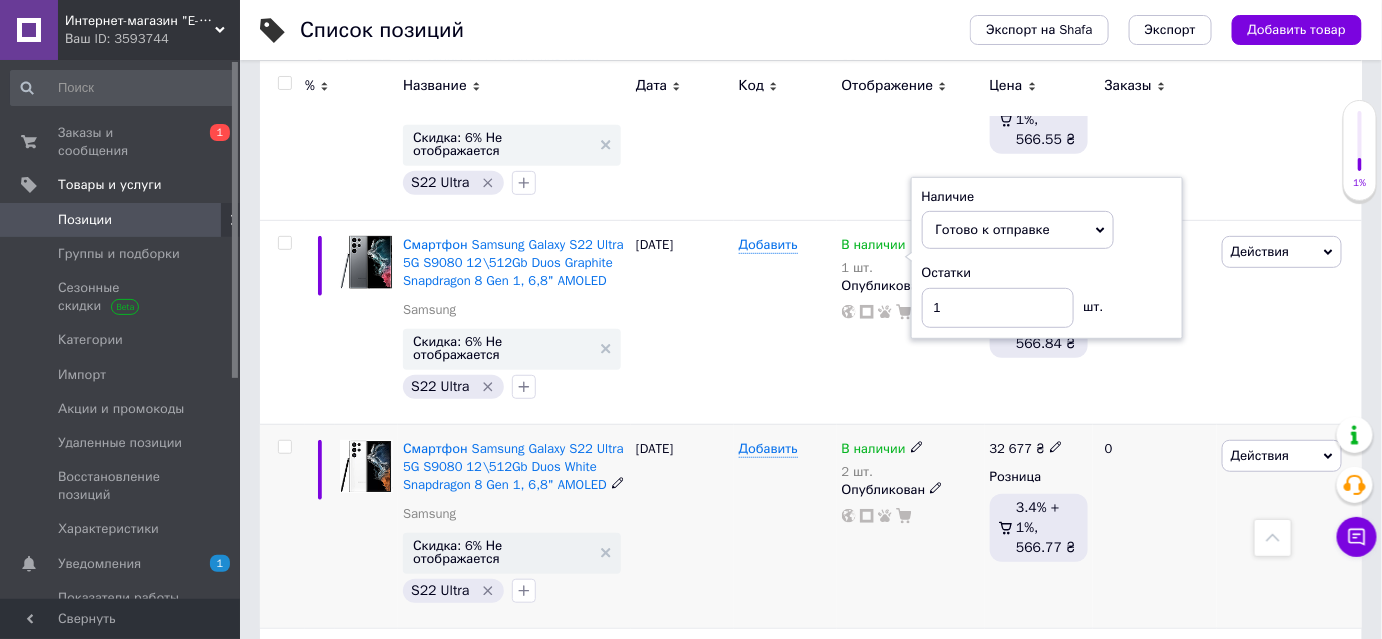 click 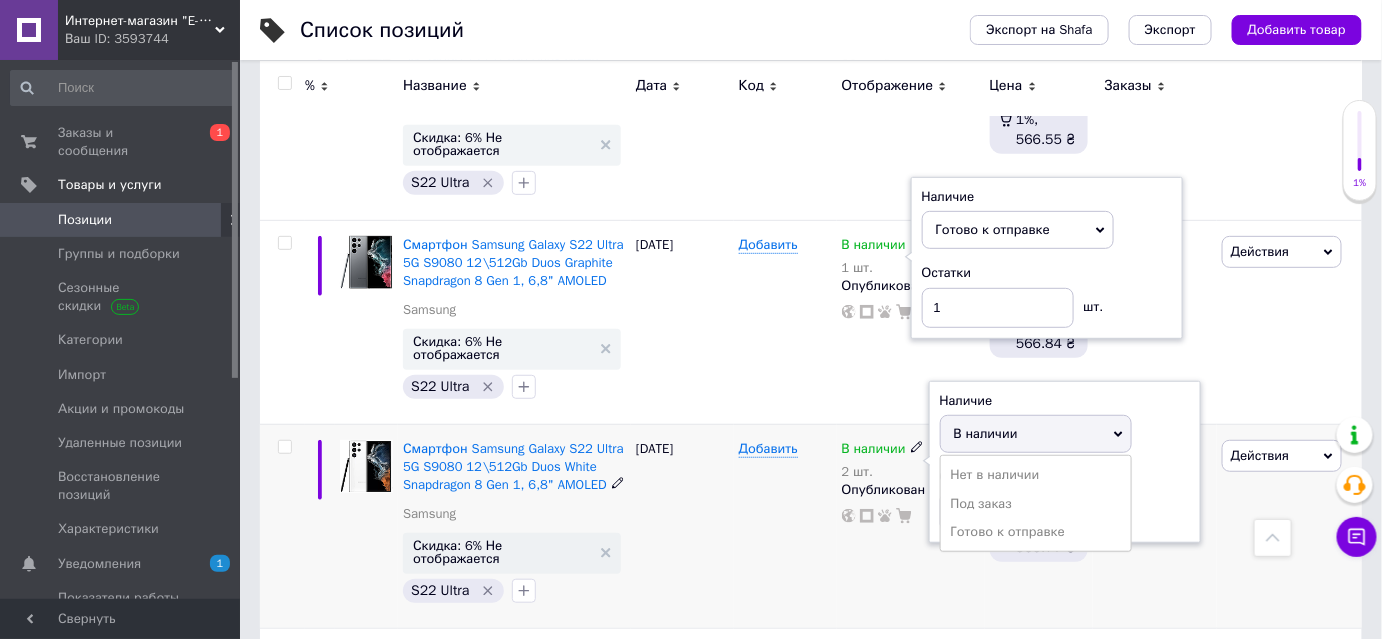 click on "Готово к отправке" at bounding box center [1036, 532] 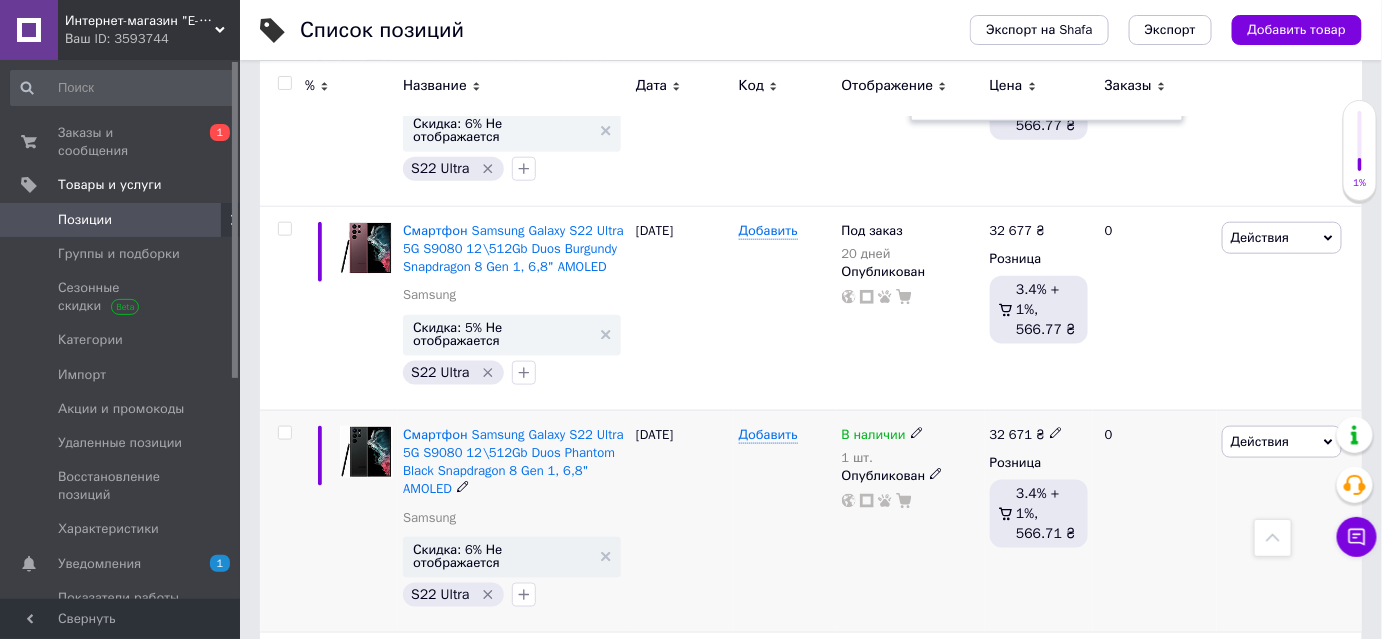 scroll, scrollTop: 3181, scrollLeft: 0, axis: vertical 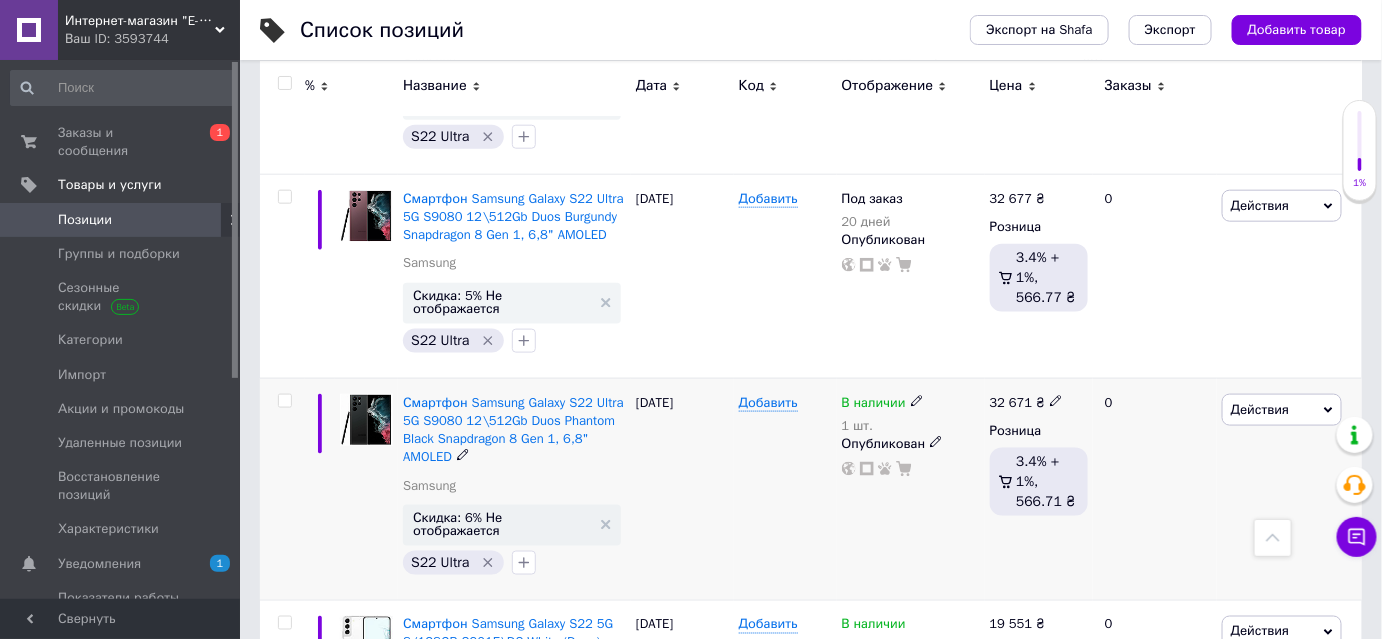 click 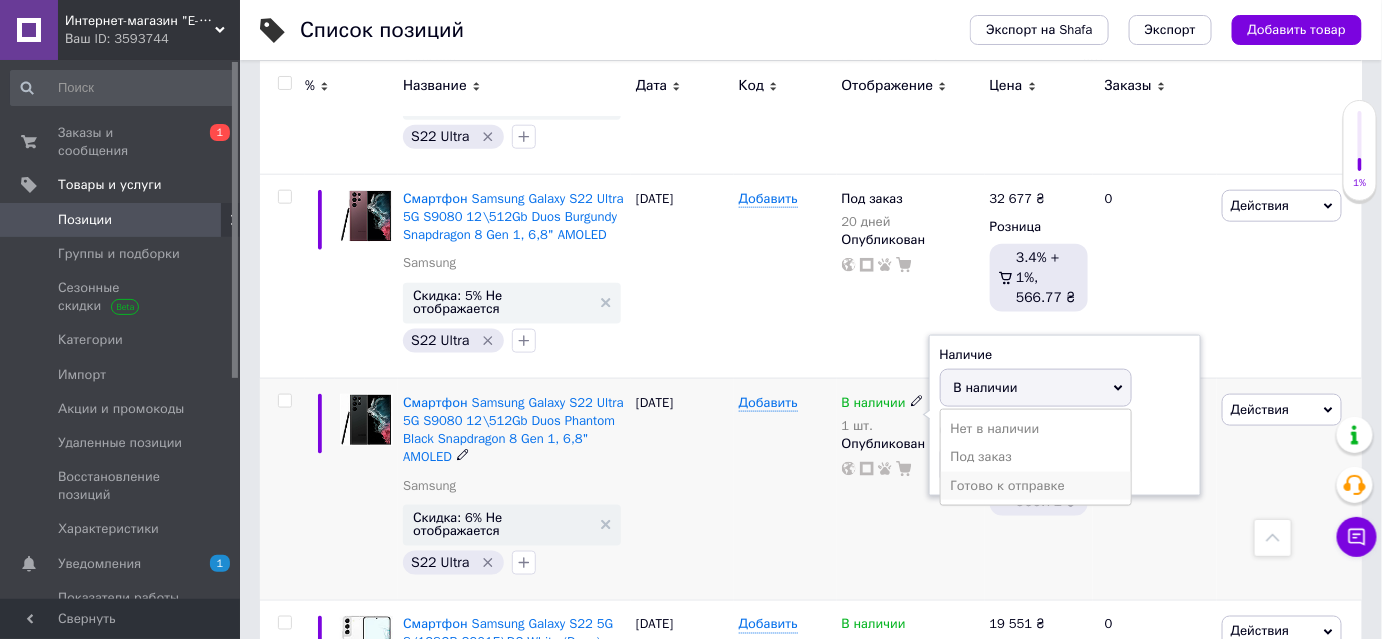 click on "Готово к отправке" at bounding box center [1036, 486] 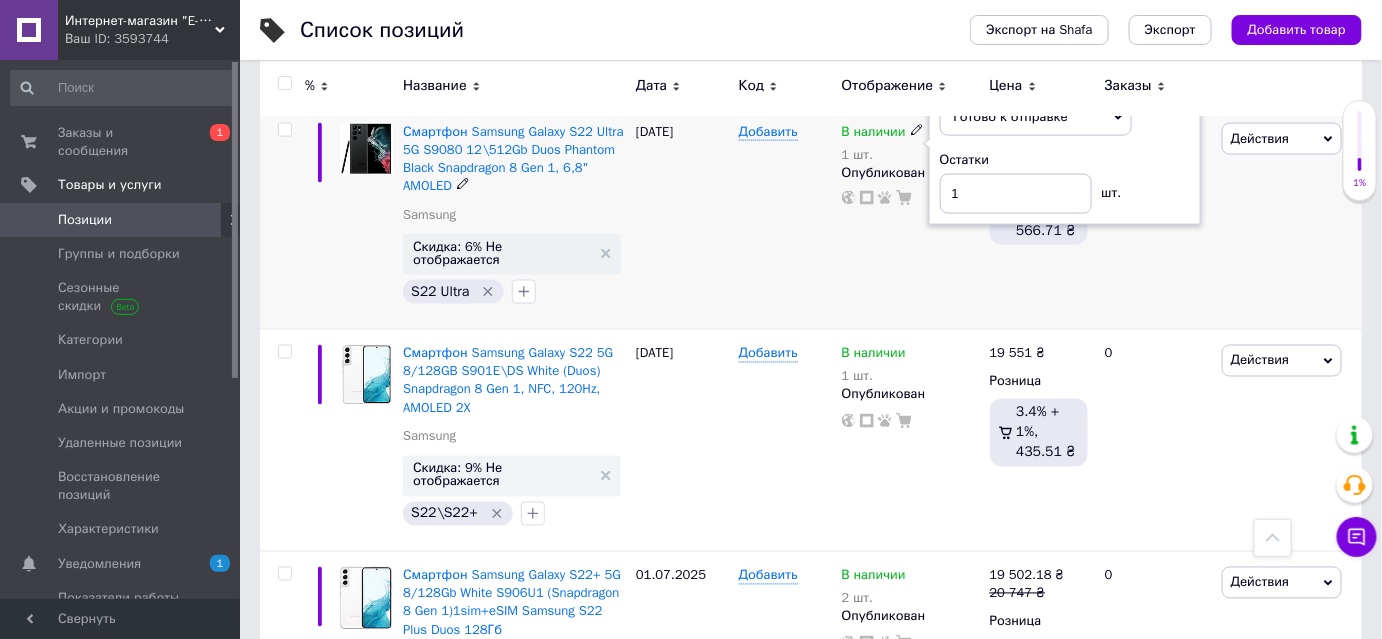scroll, scrollTop: 3454, scrollLeft: 0, axis: vertical 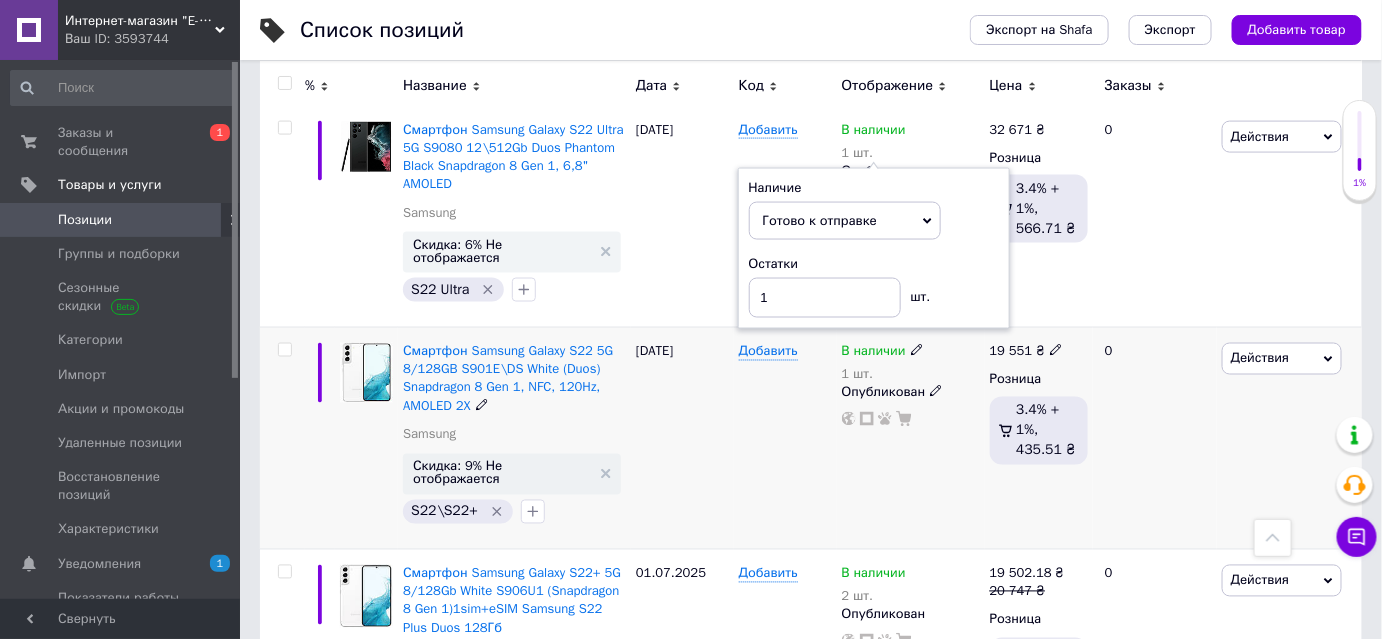 click 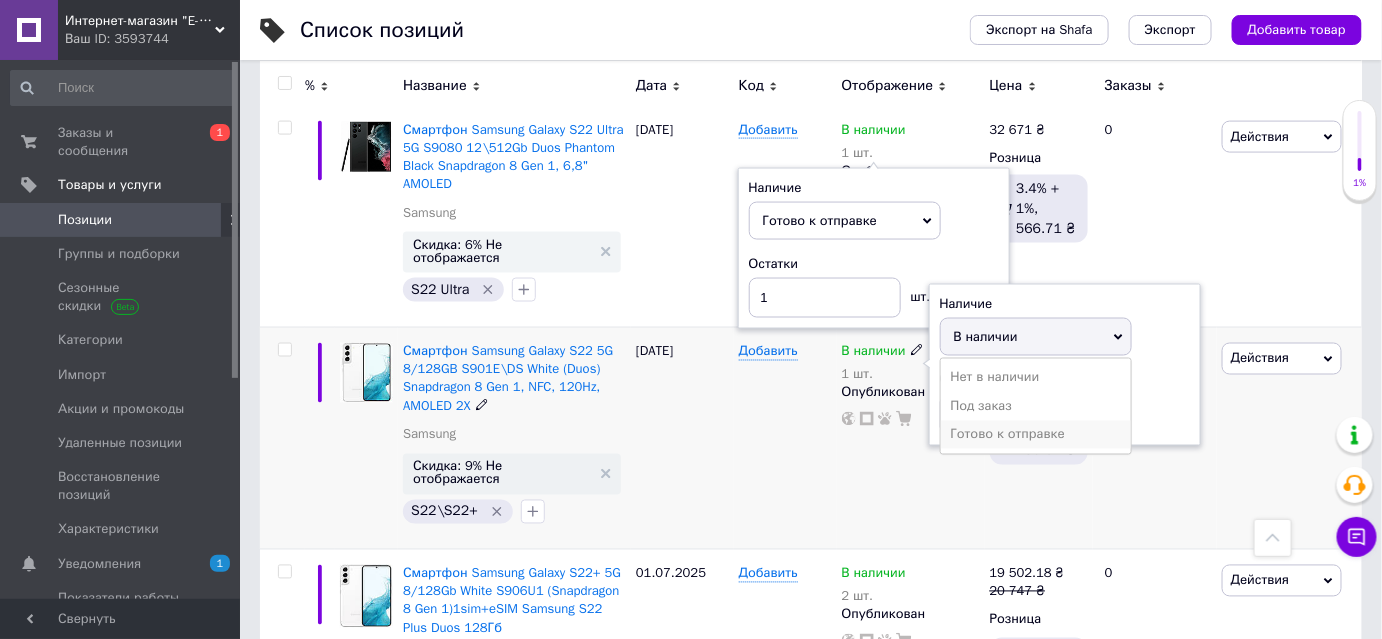click on "Готово к отправке" at bounding box center [1036, 435] 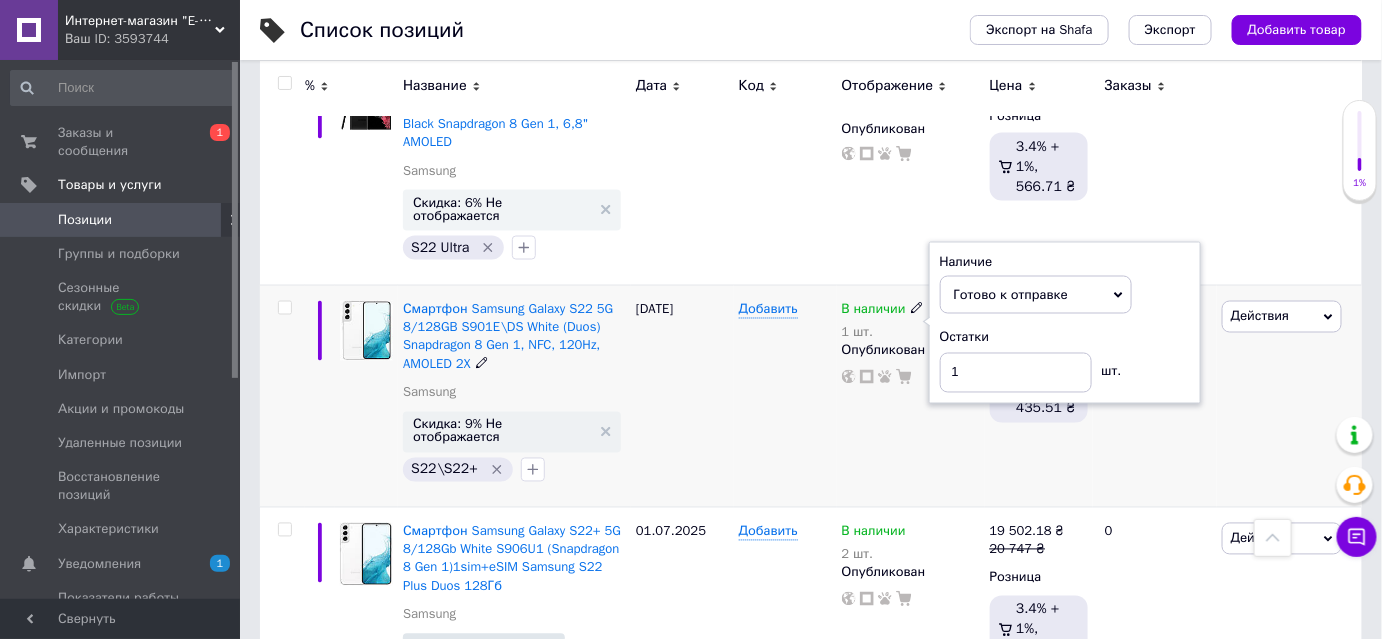 scroll, scrollTop: 3454, scrollLeft: 0, axis: vertical 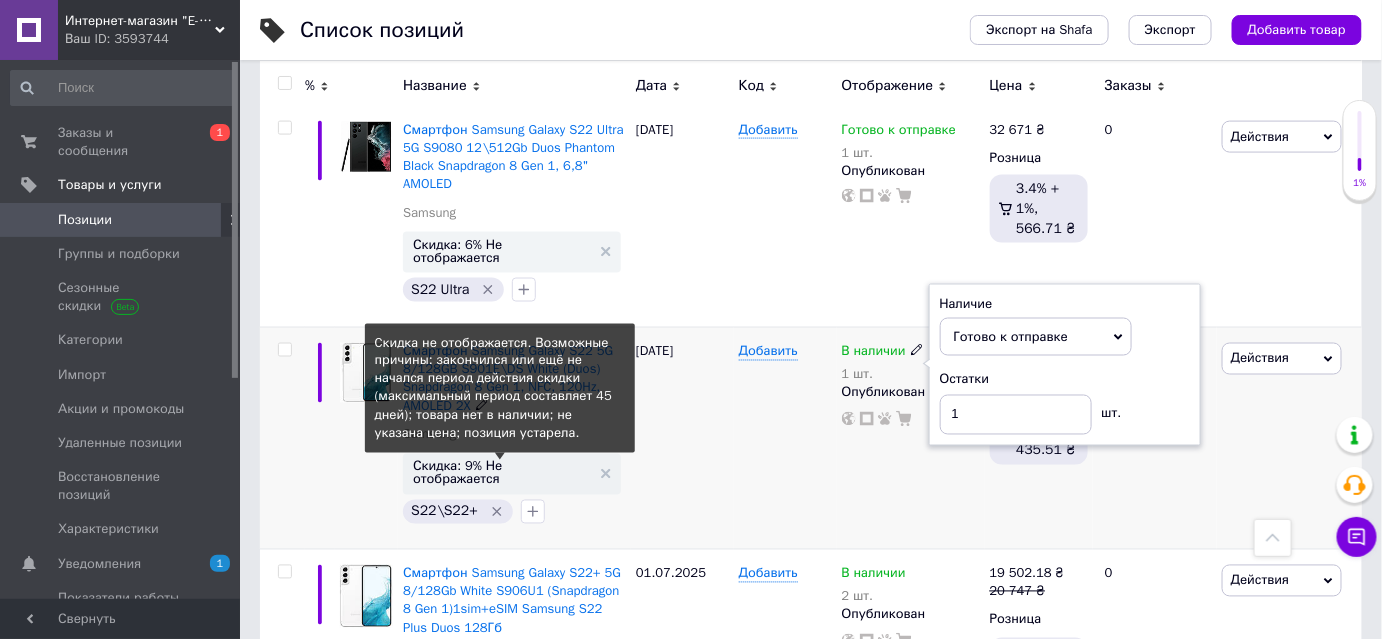 click on "Скидка: 9% Не отображается" at bounding box center (502, 473) 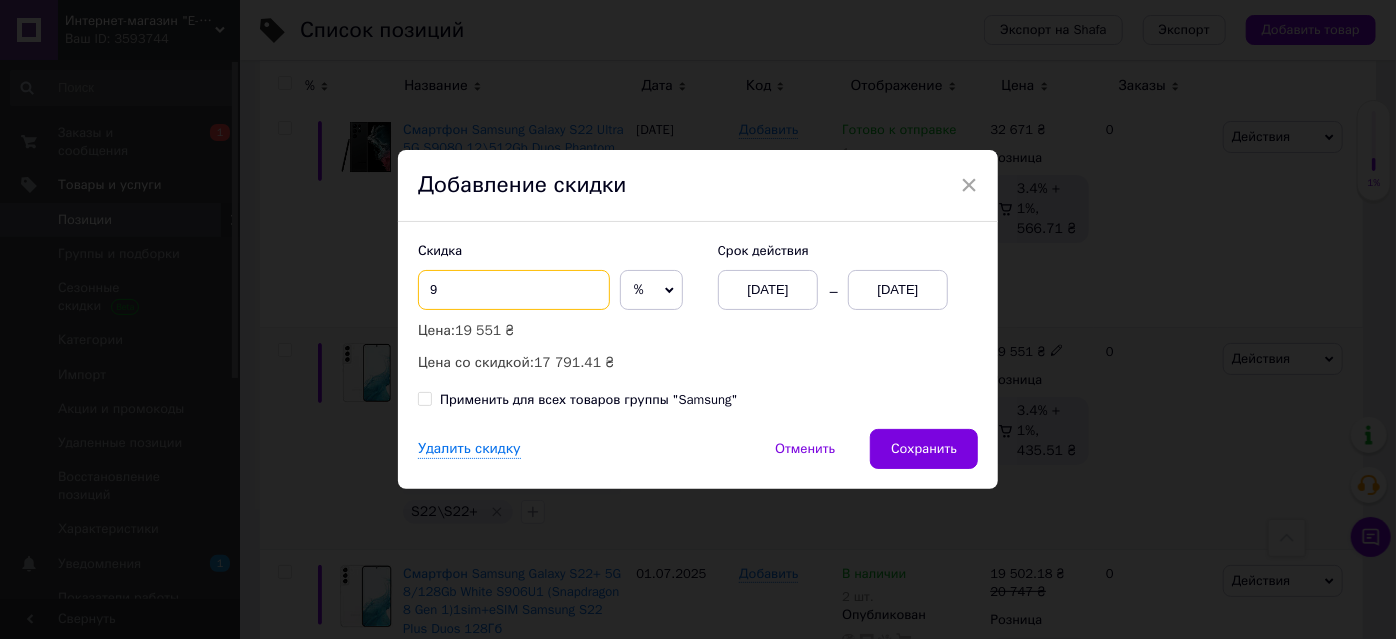 click on "9" at bounding box center (514, 290) 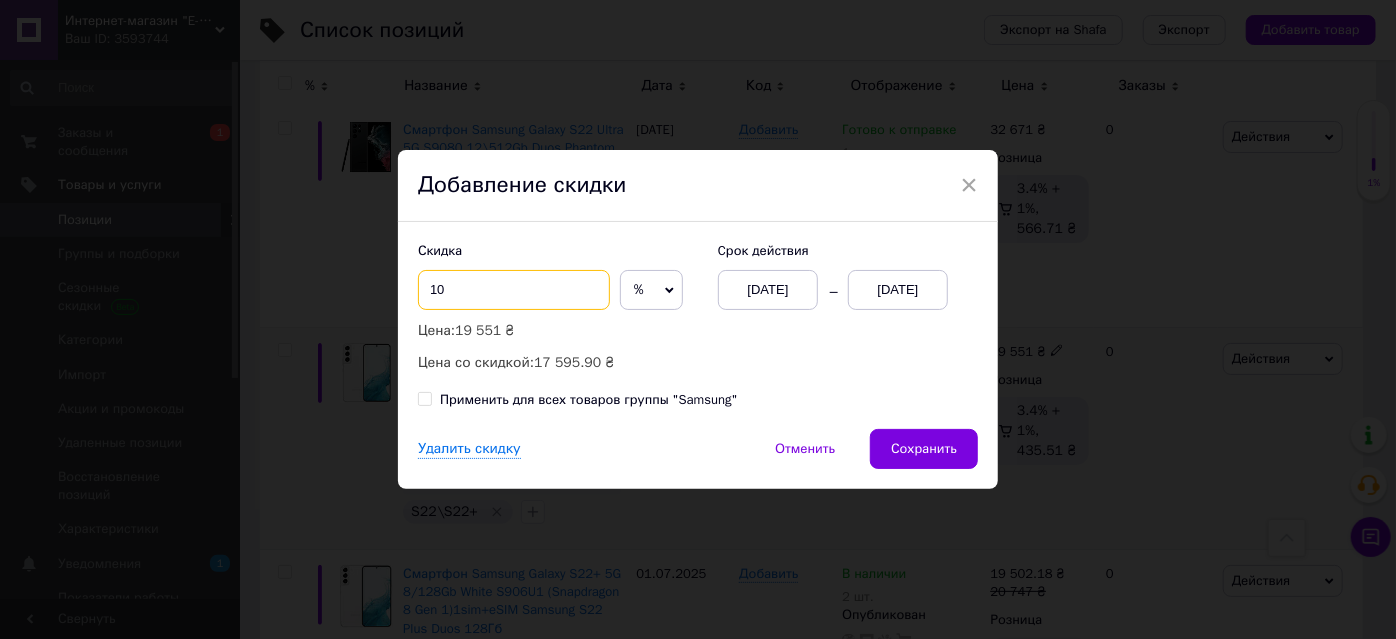 type on "1" 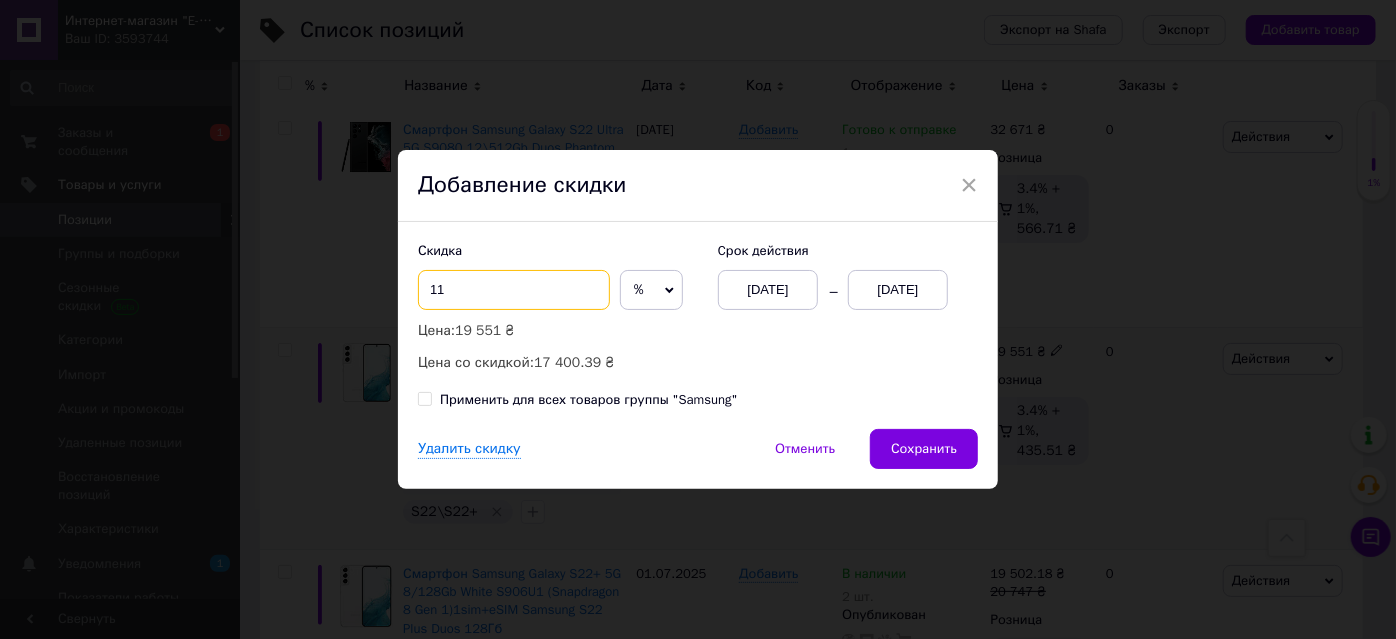 type on "11" 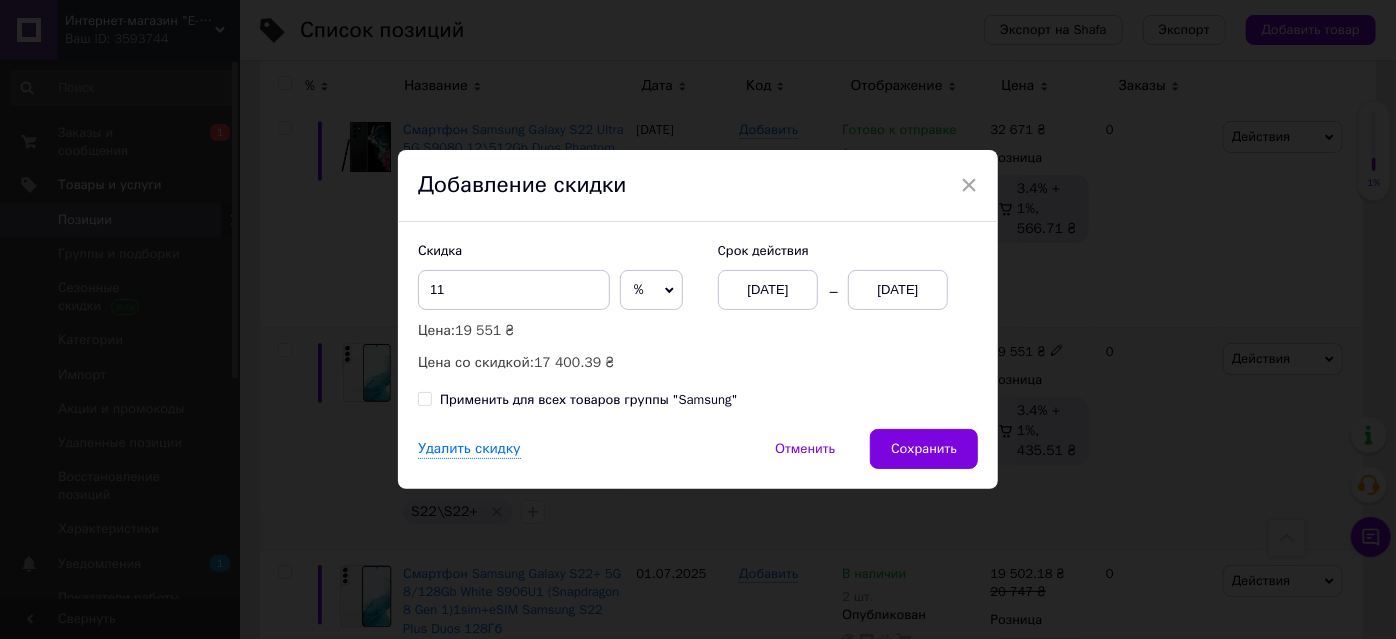 click on "[DATE]" at bounding box center (898, 290) 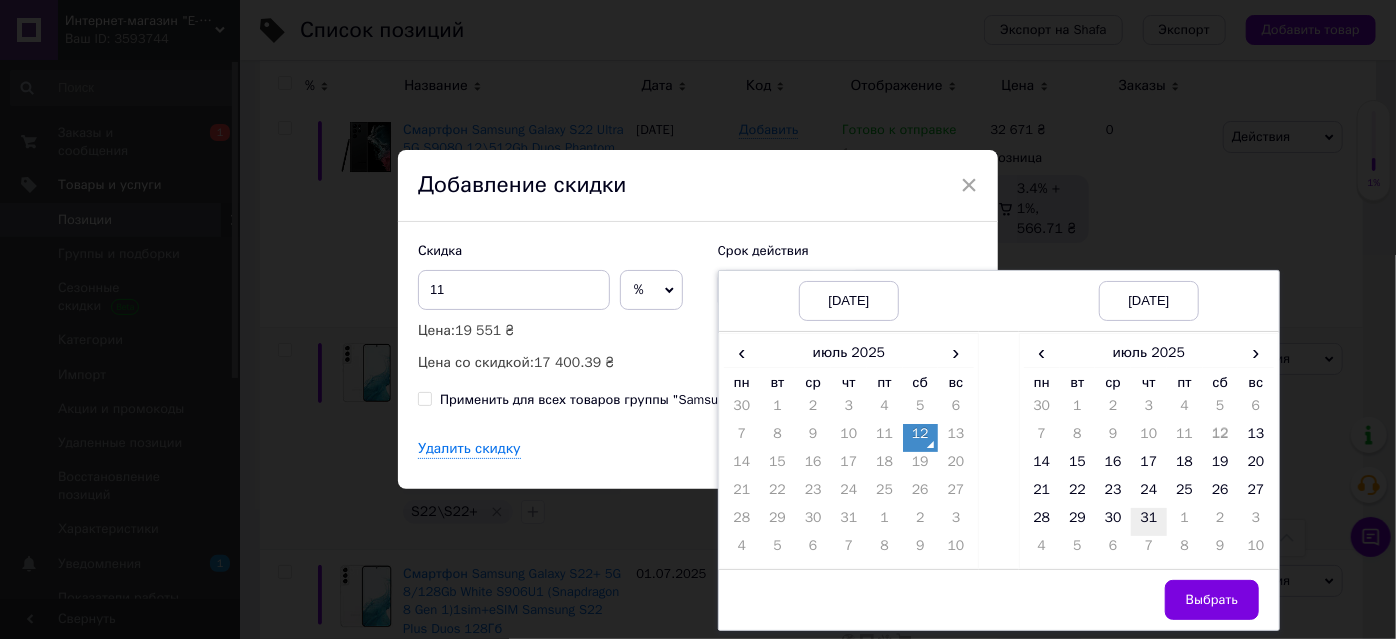 click on "31" at bounding box center (1149, 522) 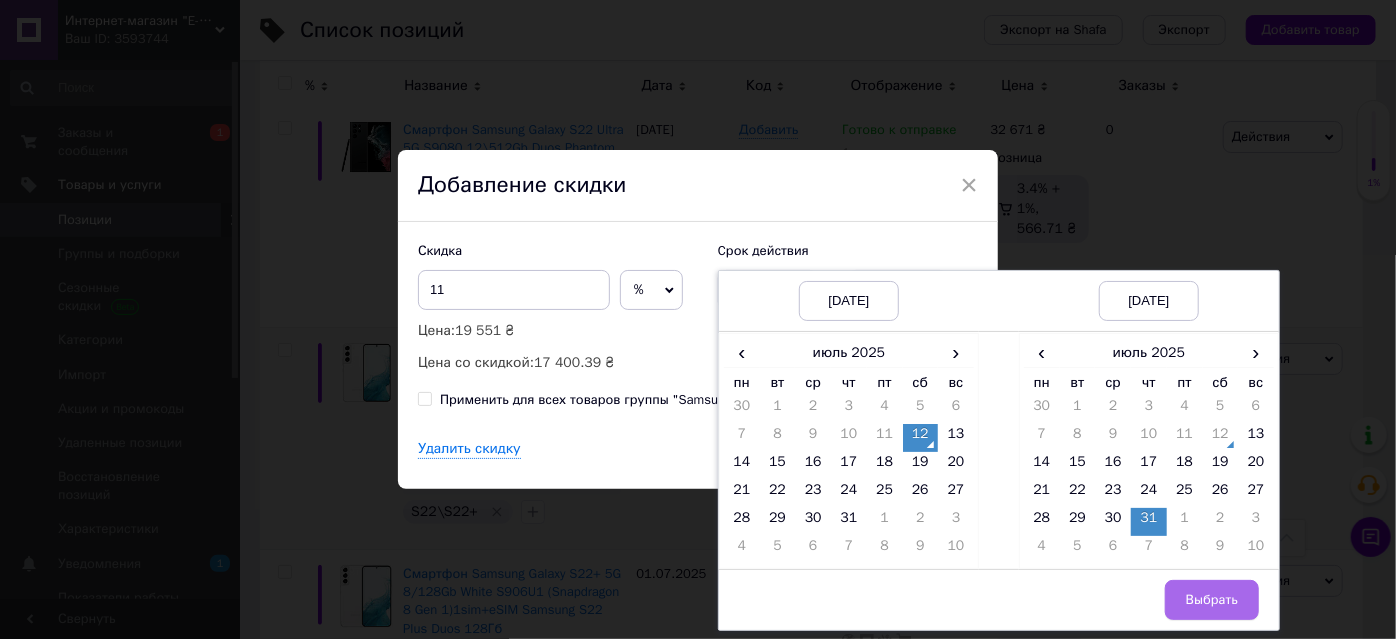 click on "Выбрать" at bounding box center (1212, 600) 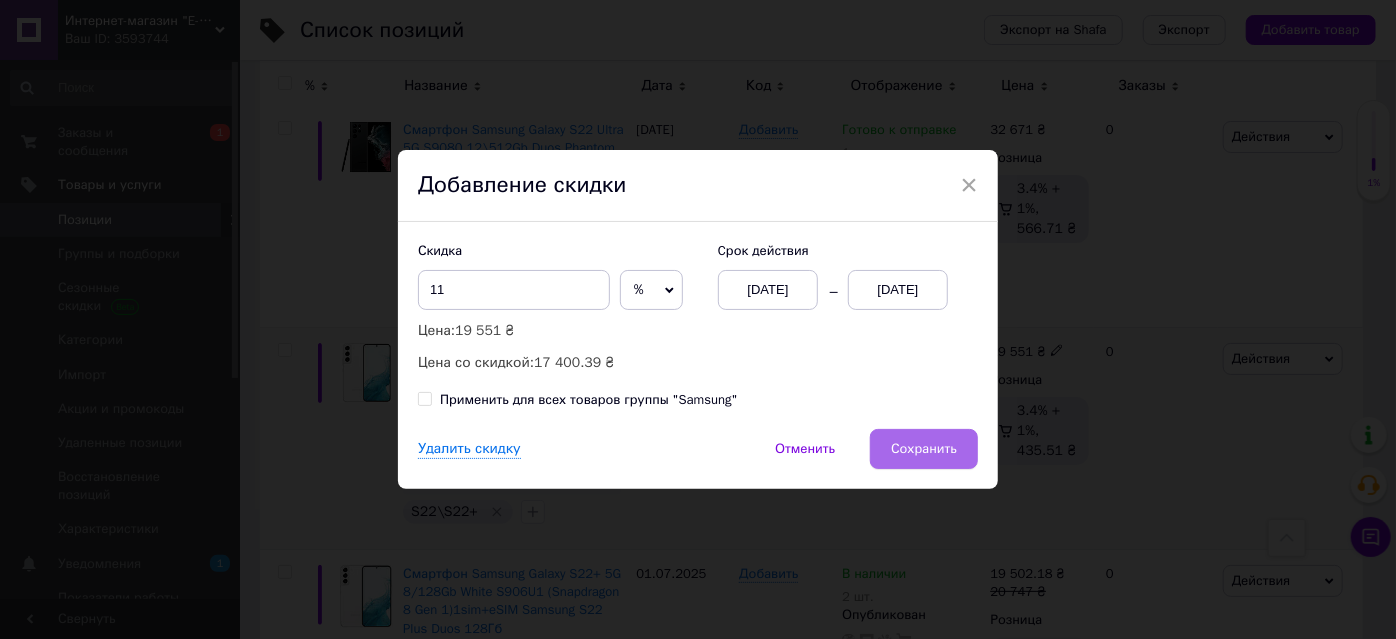 click on "Сохранить" at bounding box center (924, 449) 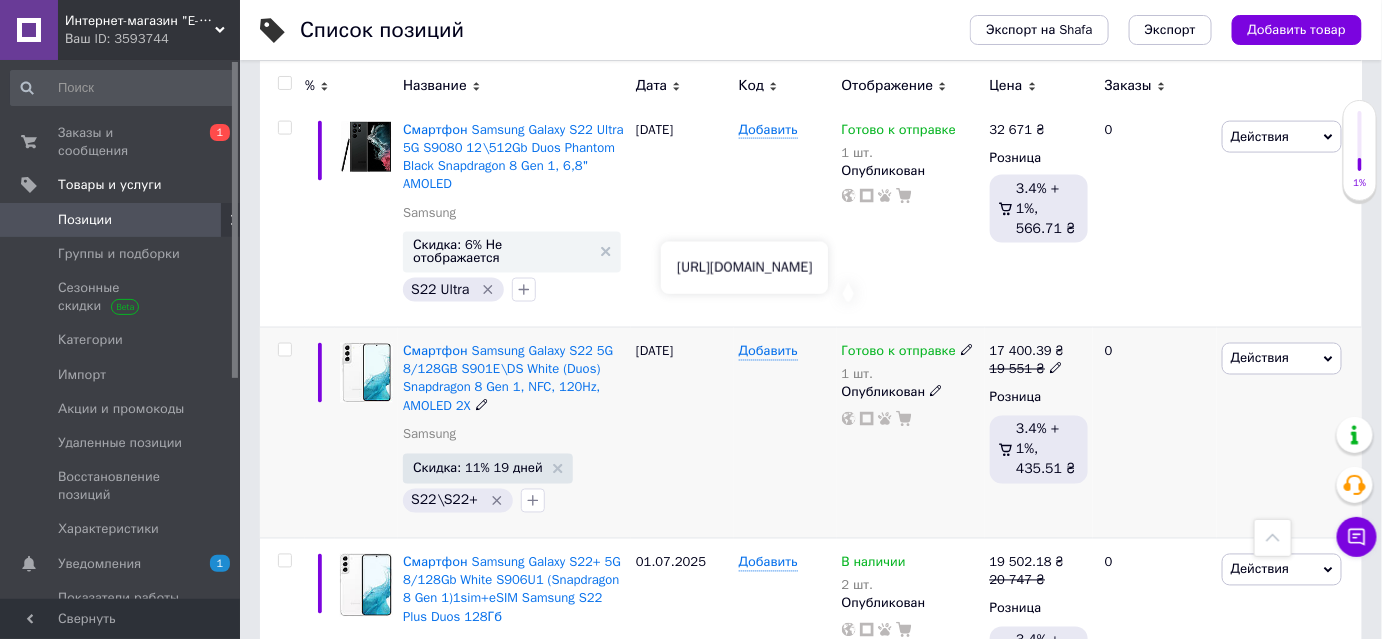 click 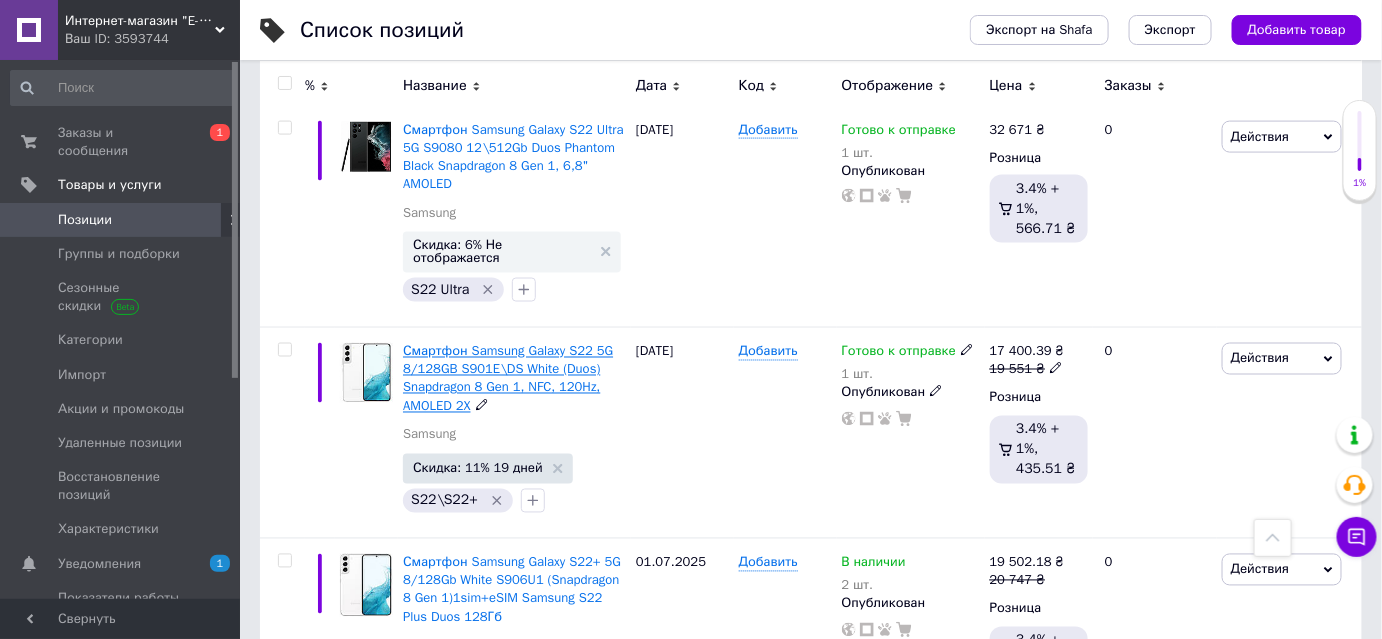 click on "Смартфон Samsung Galaxy S22 5G 8/128GB S901E\DS White (Duos) Snapdragon 8 Gen 1, NFC, 120Hz,  AMOLED 2X" at bounding box center (508, 379) 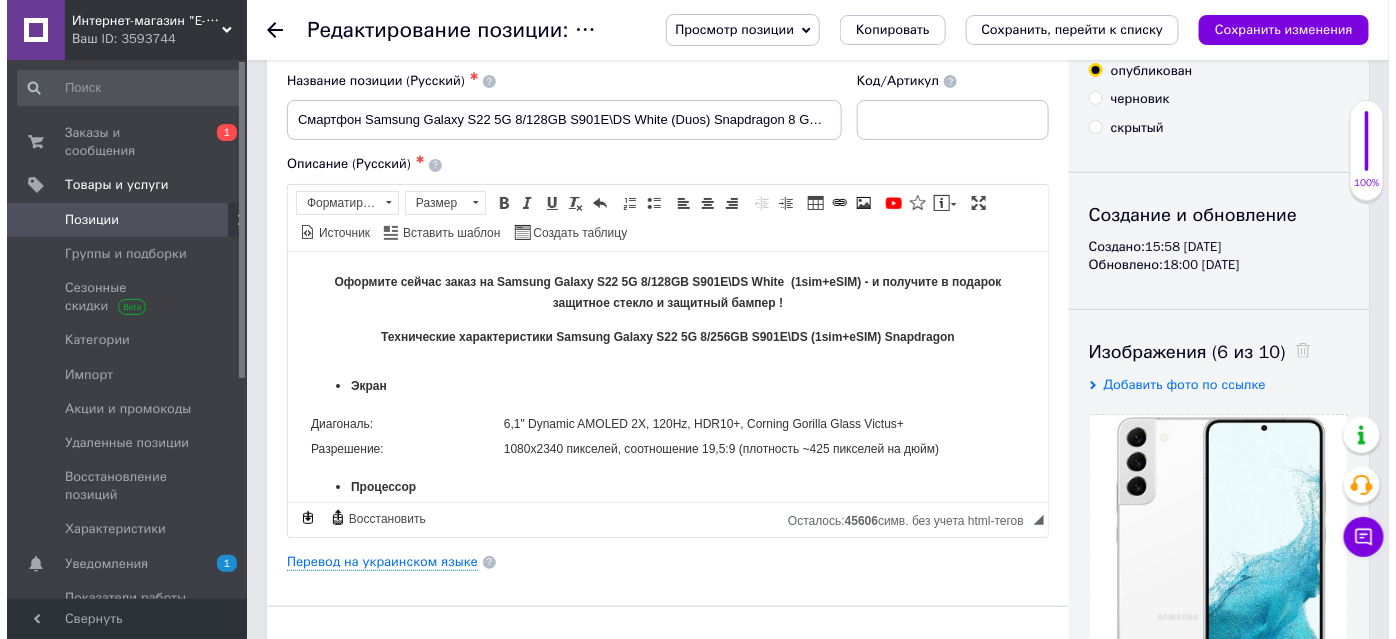 scroll, scrollTop: 181, scrollLeft: 0, axis: vertical 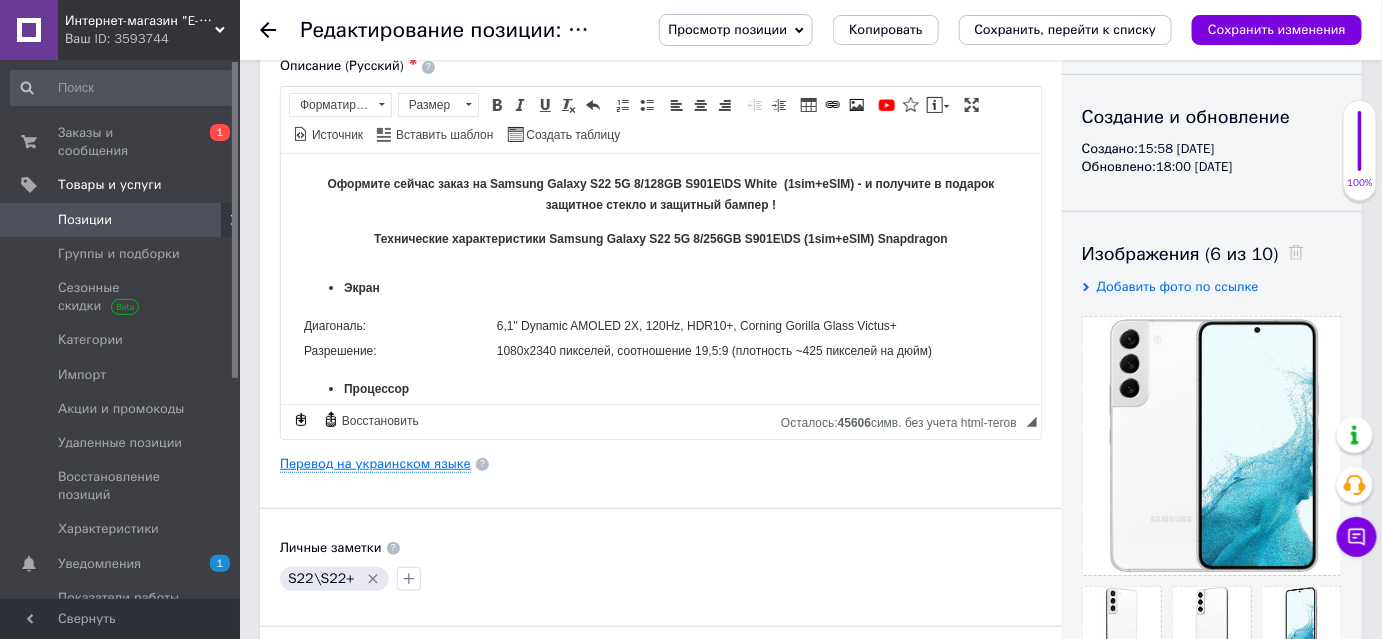 click on "Перевод на украинском языке" at bounding box center [375, 464] 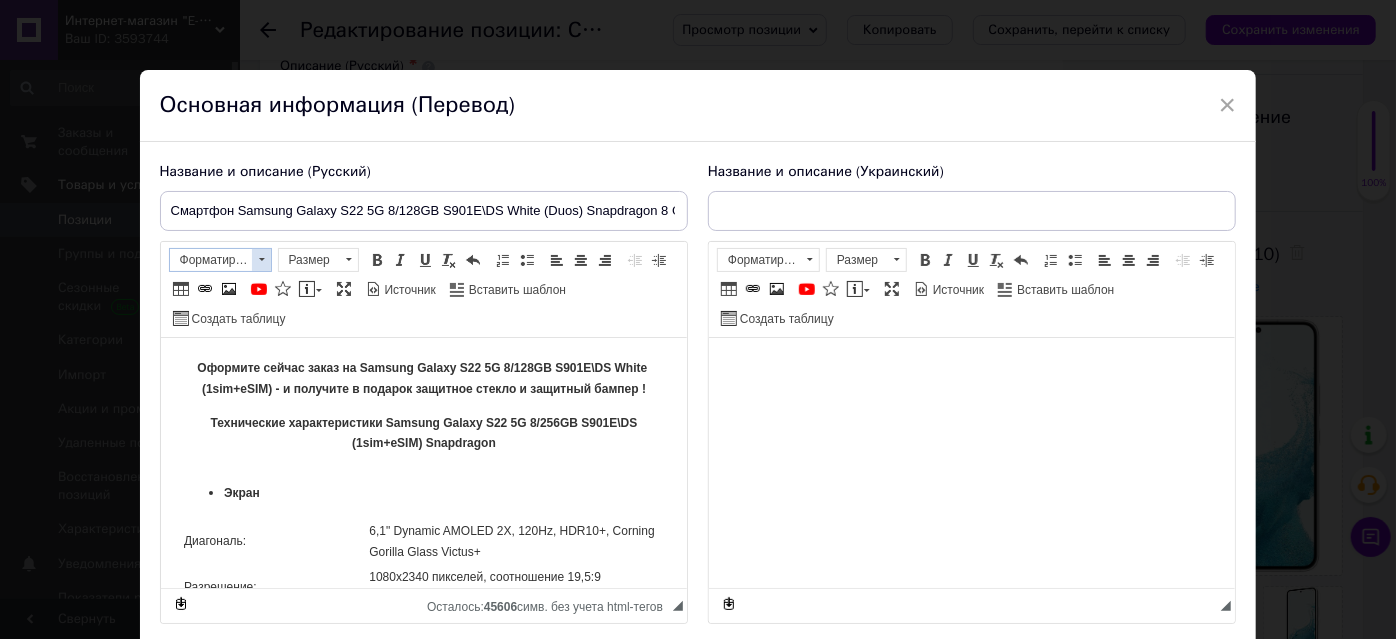 scroll, scrollTop: 0, scrollLeft: 0, axis: both 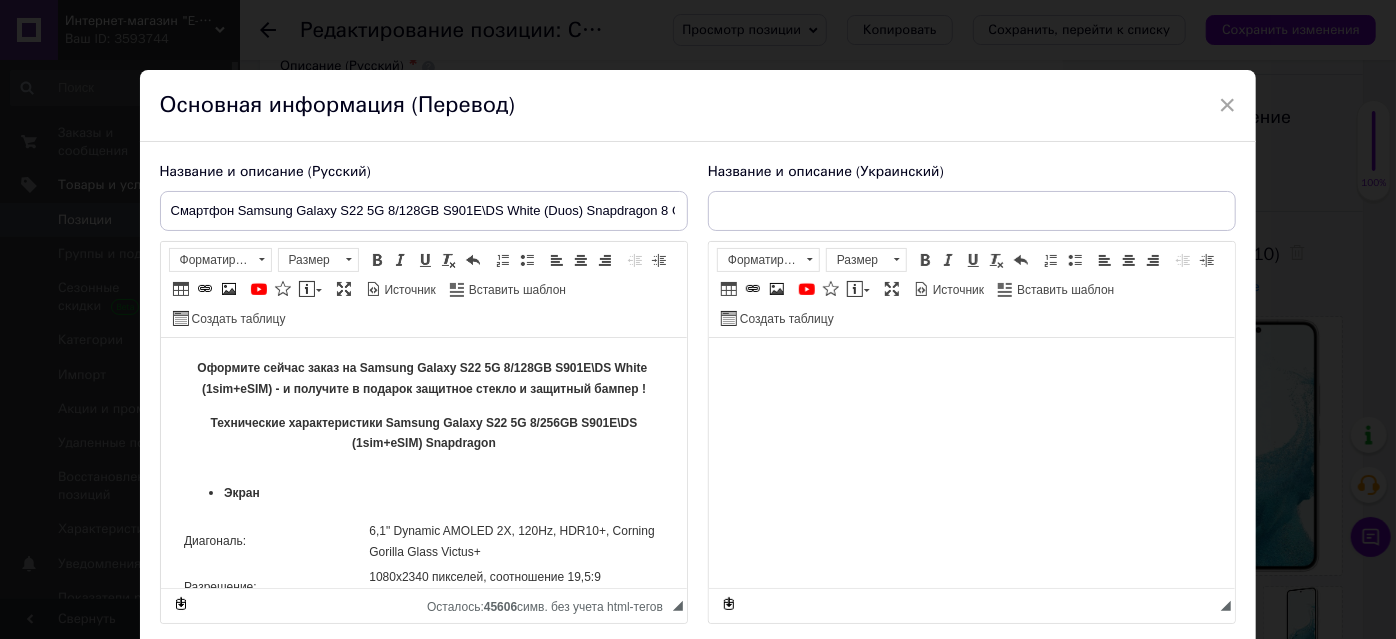 type on "Смартфон Samsung Galaxy S22 5G 8/128GB S9010 White (1sim+eSIM) Snapdragon 8 Gen 1, NFC, 120Hz, AMOLED 2X Гарантія 12міс" 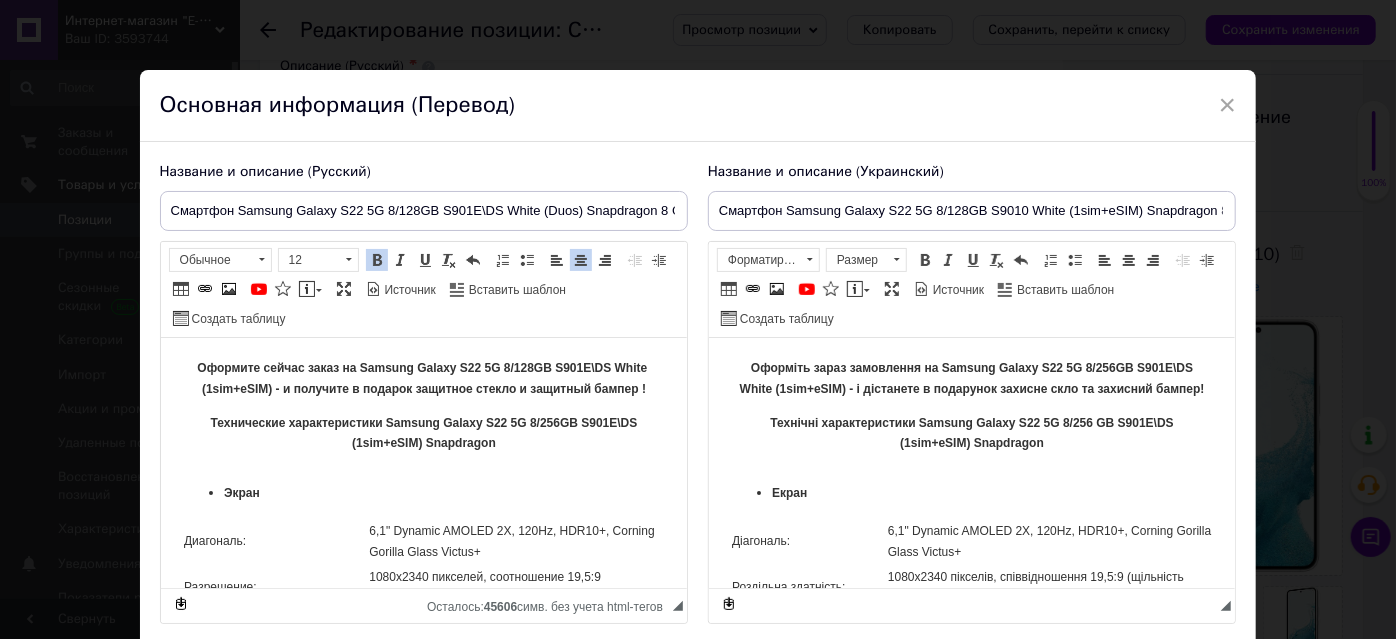 click on "Оформите сейчас заказ на Samsung Galaxy S22 5G 8/128GB S901E\DS White  (1sim+eSIM) - и получите в подарок защитное стекло и защитный бампер !" at bounding box center (423, 379) 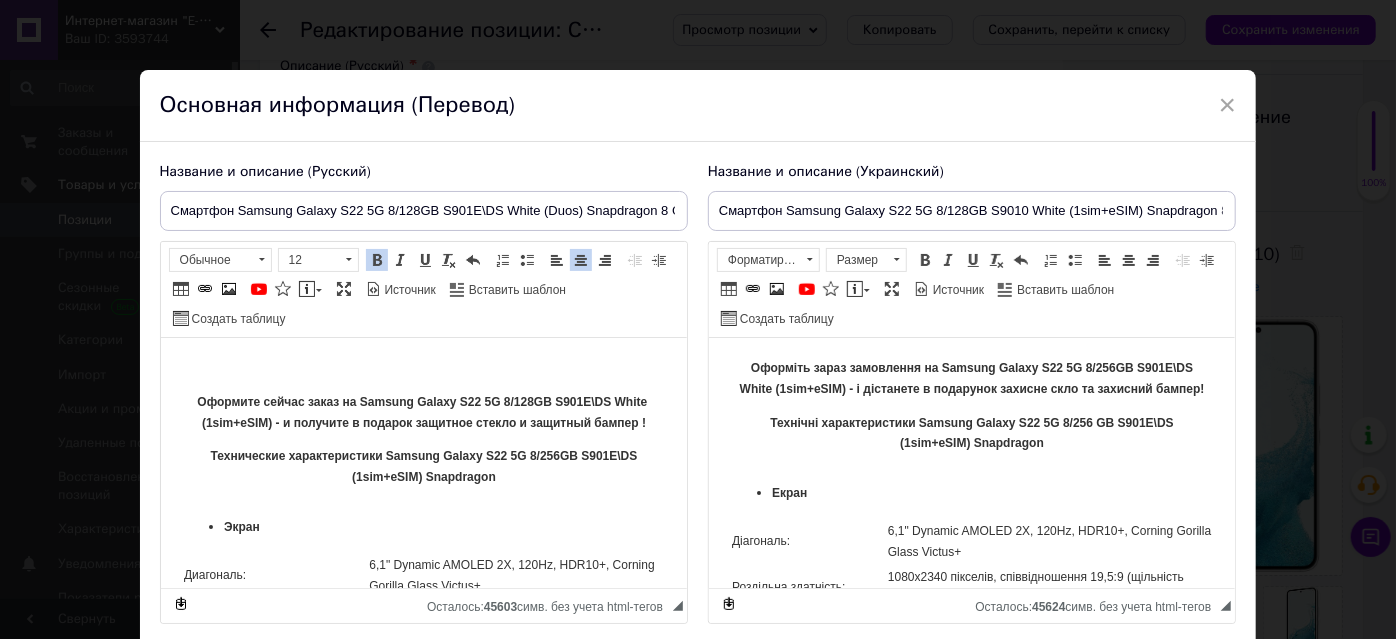 click at bounding box center [423, 368] 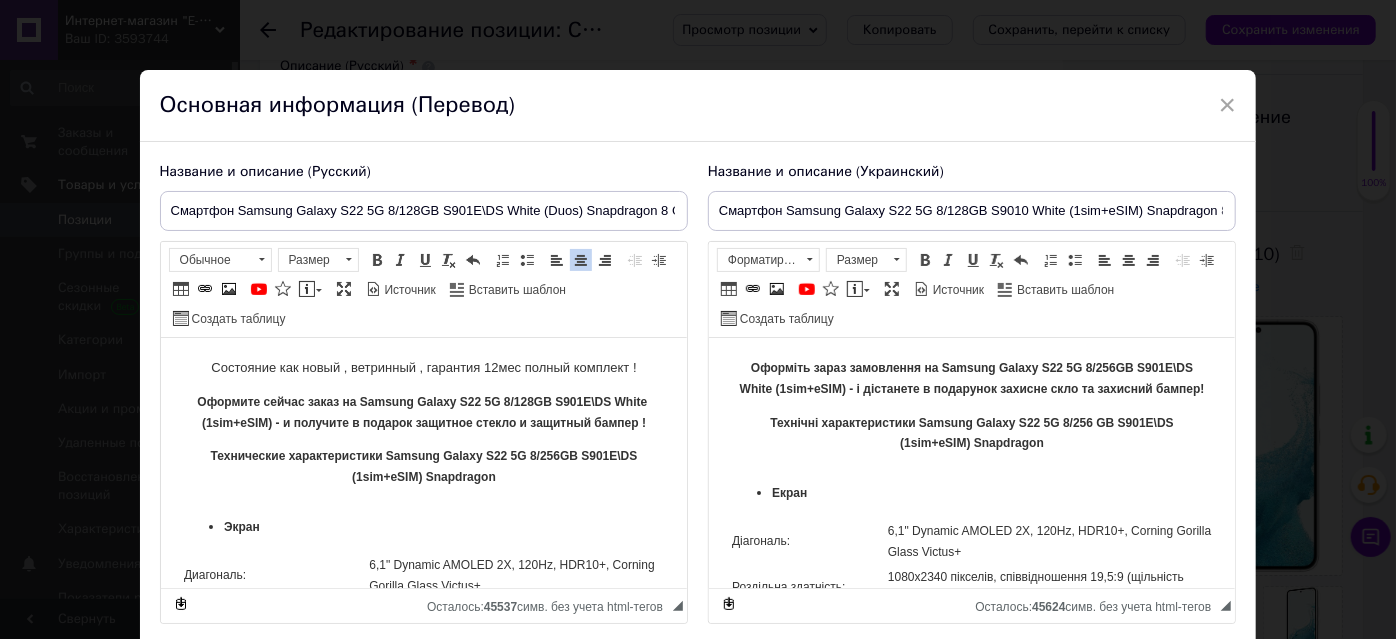 click on "Состояние как новый , ветринный , гарантия 12мес полный комплект !" at bounding box center (423, 368) 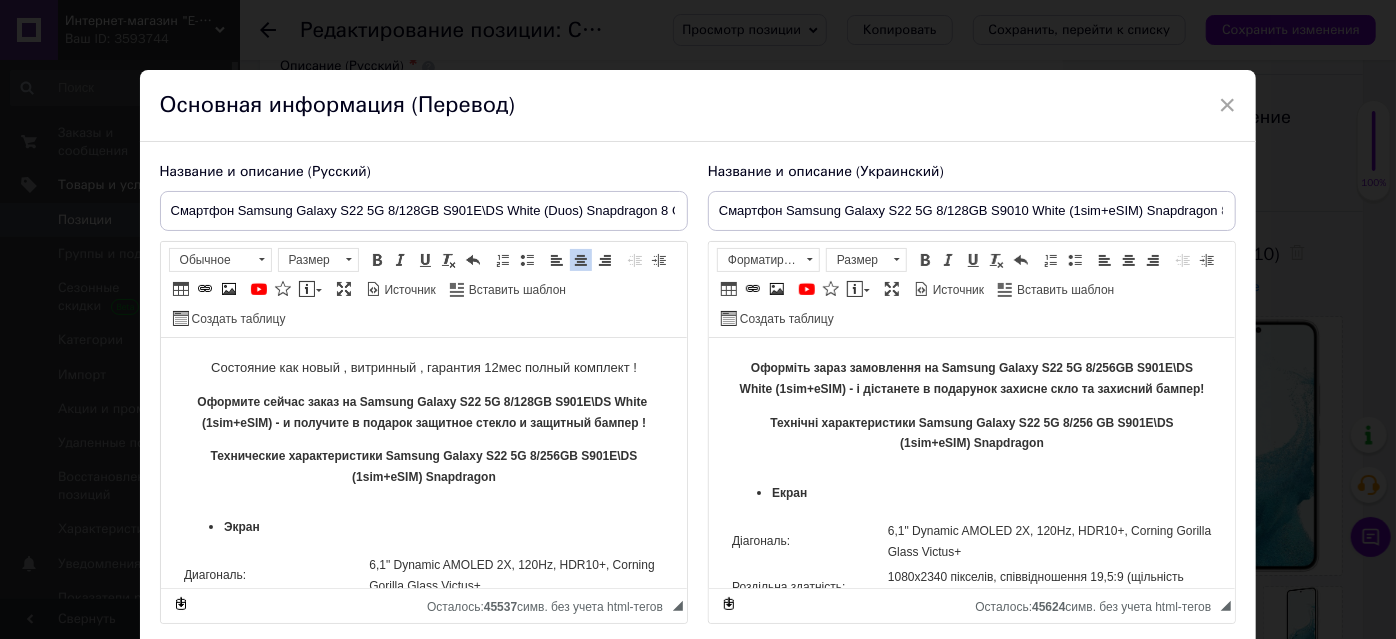 click on "Технические характеристики Samsung Galaxy S22 5G 8/256GB S901E\DS (1sim+eSIM) Snapdragon" at bounding box center (423, 466) 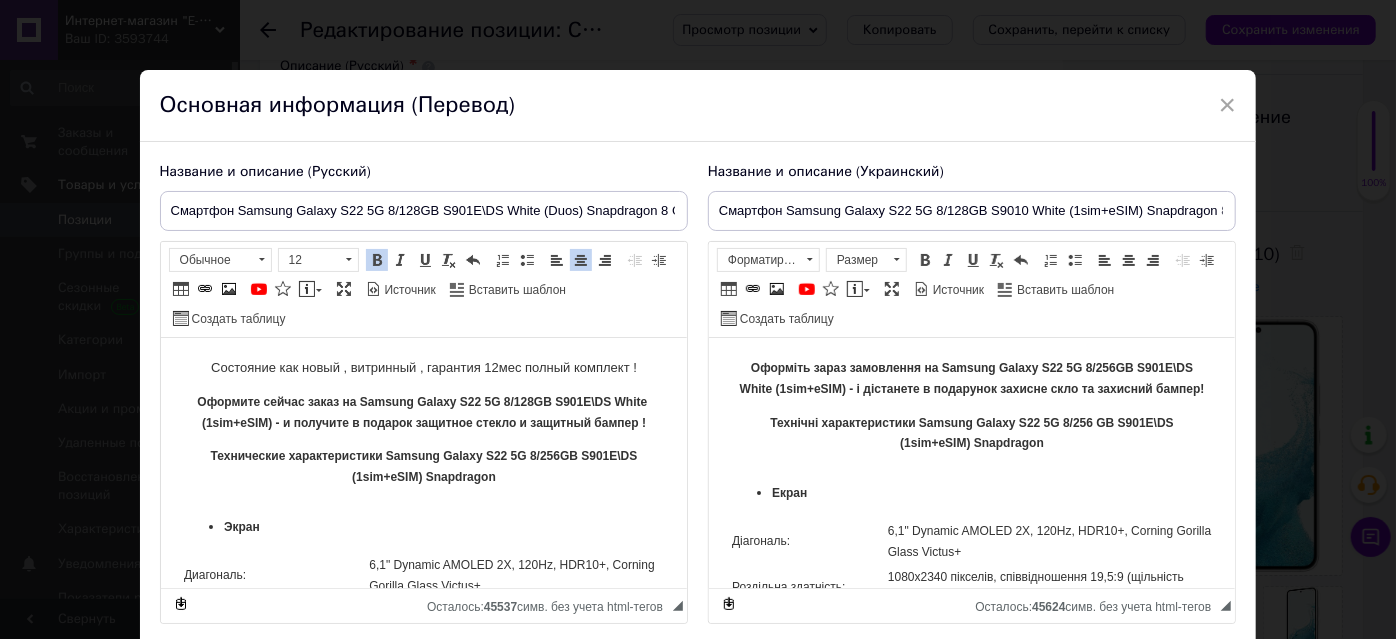 click on "Состояние как новый , витринный , гарантия 12мес полный комплект !" at bounding box center (423, 368) 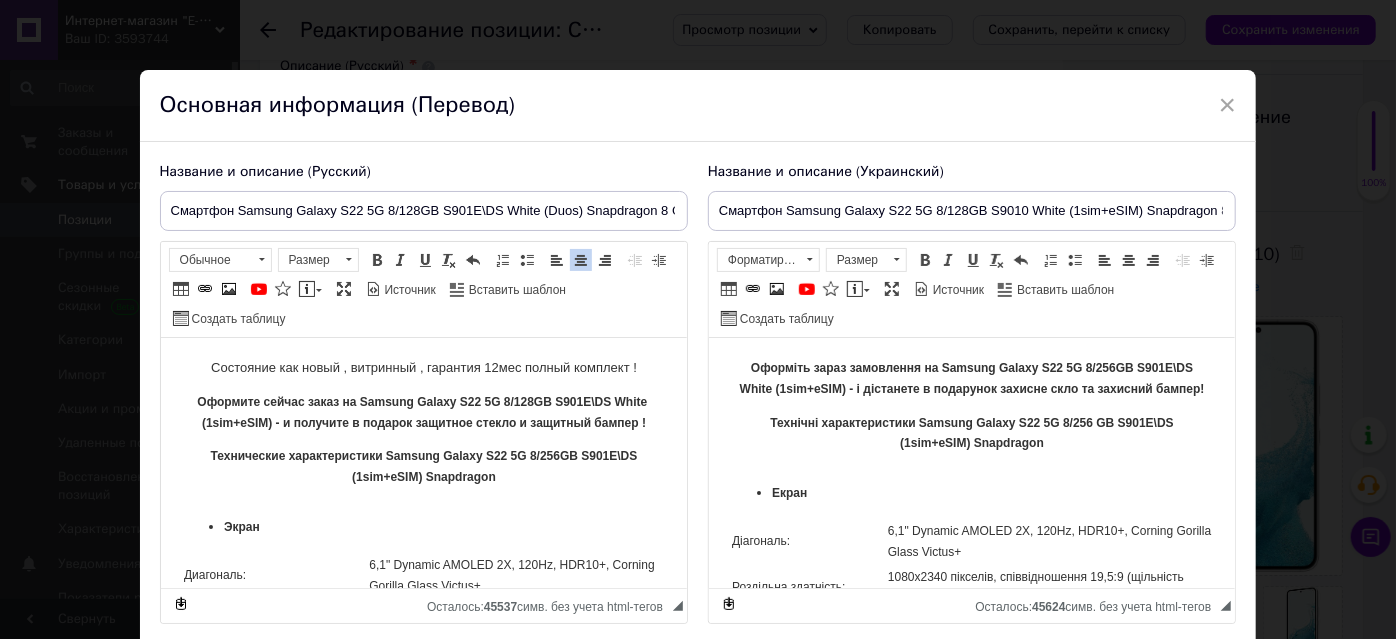 click on "Оформіть зараз замовлення на Samsung Galaxy S22 5G 8/256GB S901E\DS White (1sim+eSIM) - і дістанете в подарунок захисне скло та захисний бампер!" at bounding box center (971, 379) 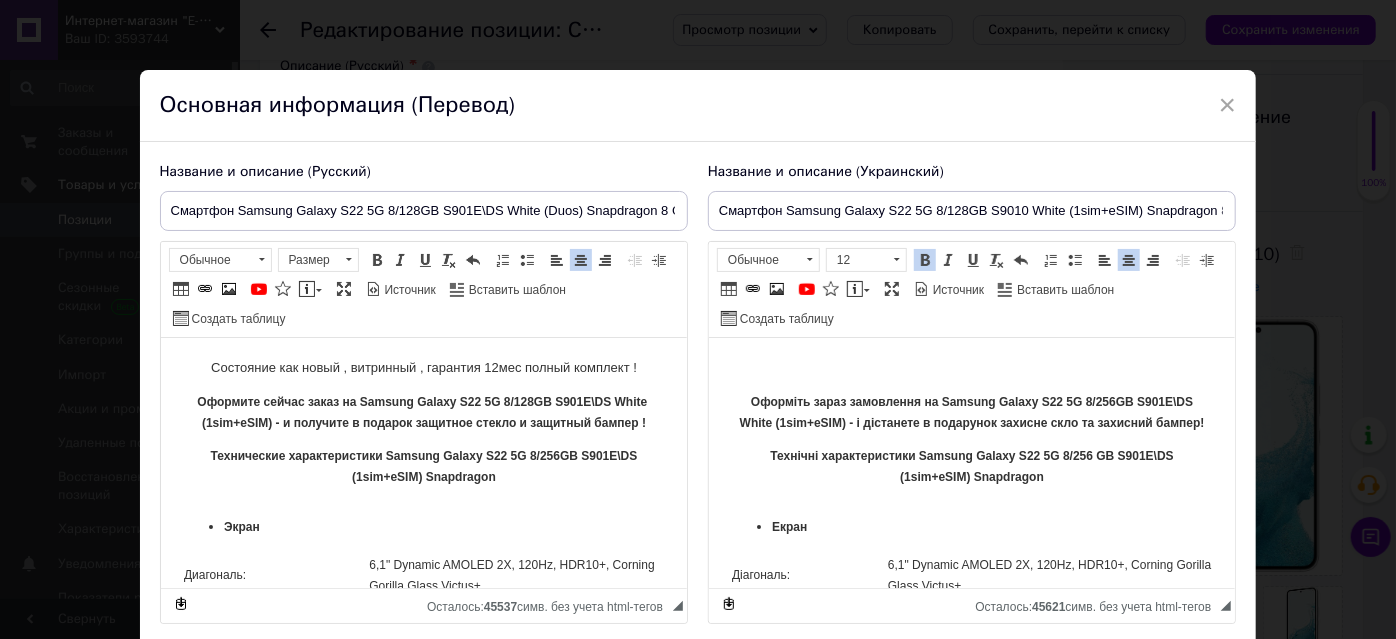 click on "Оформіть зараз замовлення на Samsung Galaxy S22 5G 8/256GB S901E\DS White (1sim+eSIM) - і дістанете в подарунок захисне скло та захисний бампер!  Технічні характеристики Samsung Galaxy S22 5G 8/256 GB S901E\DS (1sim+eSIM) Snapdragon  Екран Діагональ: 6,1" Dynamic AMOLED 2X, 120Hz, HDR10+, Corning Gorilla Glass Victus+ Роздільна здатність: 1080x2340 пікселів, співвідношення 19,5:9 (щільність ~425 пікселів на дюйм) Процесор Процесор: Qualcomm SM8450 Snapdragon 8 Gen 1 (4 nm) Частота: Octa-core (1x3.00 GHz Cortex-X2 & 3x2.50 GHz Cortex-A710 & 4x1.80 GHz Cortex-A510) Графічний процесор: Adreno 730 Пам'ять ОЗП: 8 Гб Пам'ять: 128 Гб Апаратні функції Зв'язок: 2G 3G 4G (LTE) 5G Комунікації: 5G: да NFC: да да Тип SIM-картки: USB Type-C" at bounding box center [971, 5117] 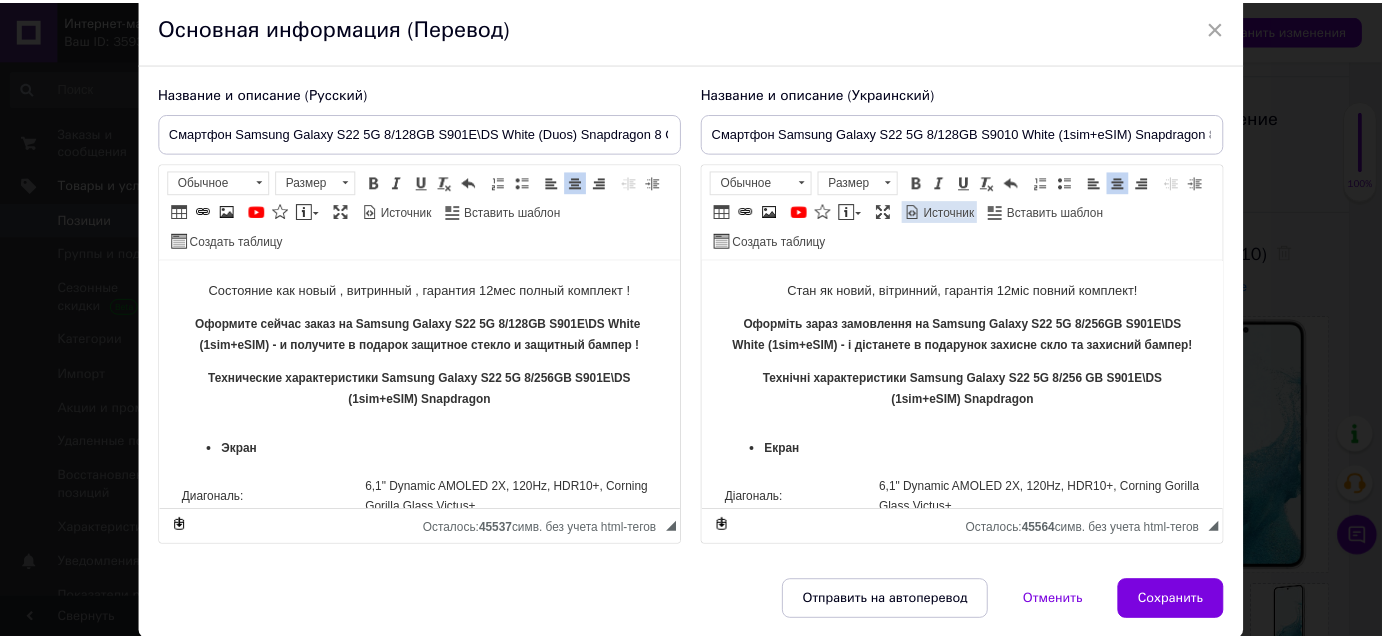 scroll, scrollTop: 146, scrollLeft: 0, axis: vertical 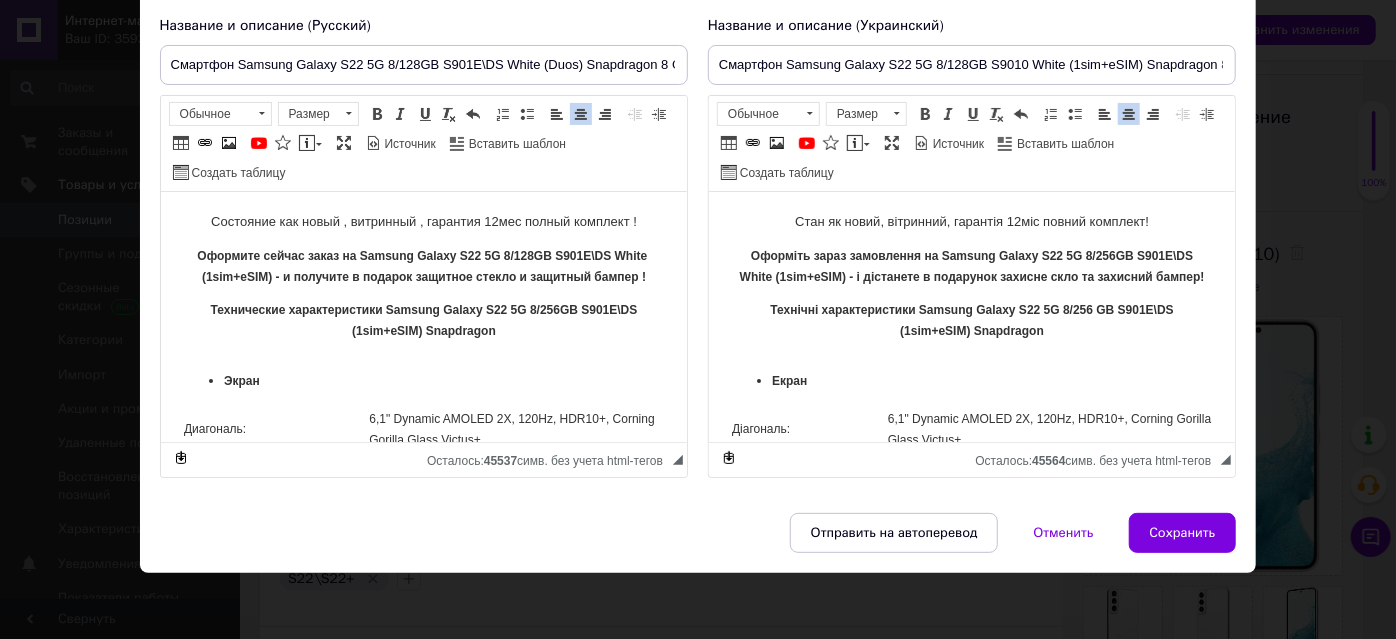 click on "Сохранить" at bounding box center [1183, 533] 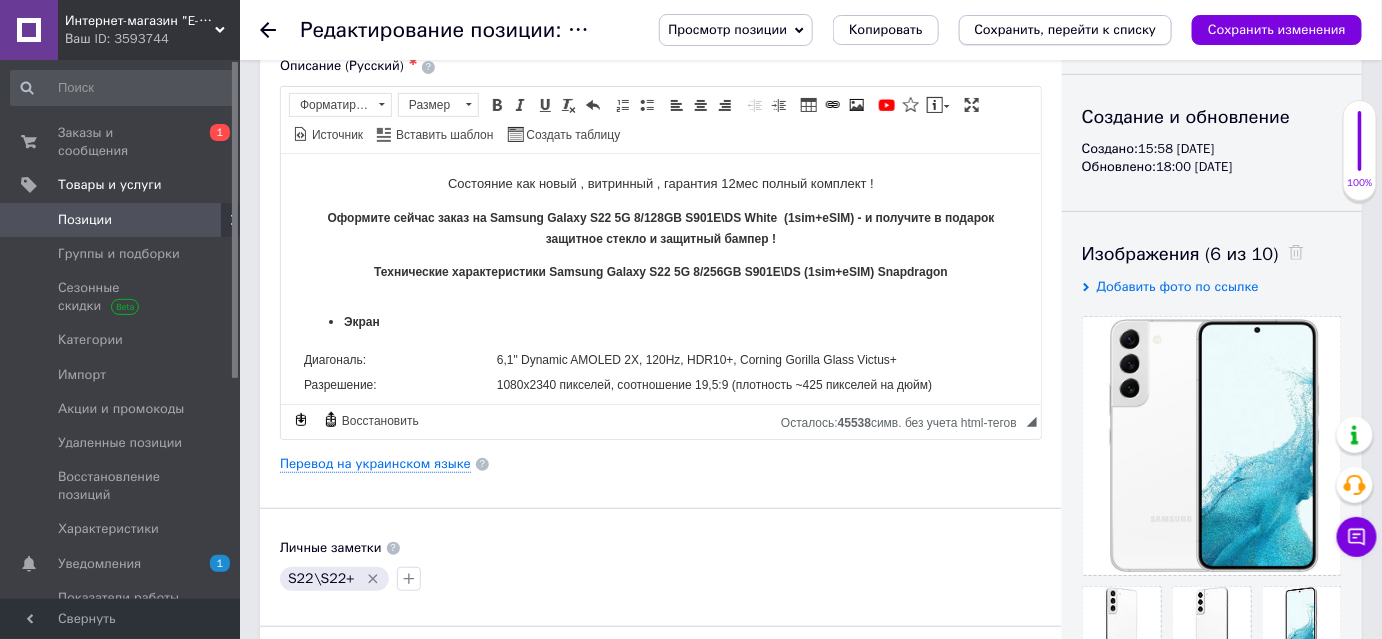 click on "Сохранить, перейти к списку" at bounding box center (1066, 29) 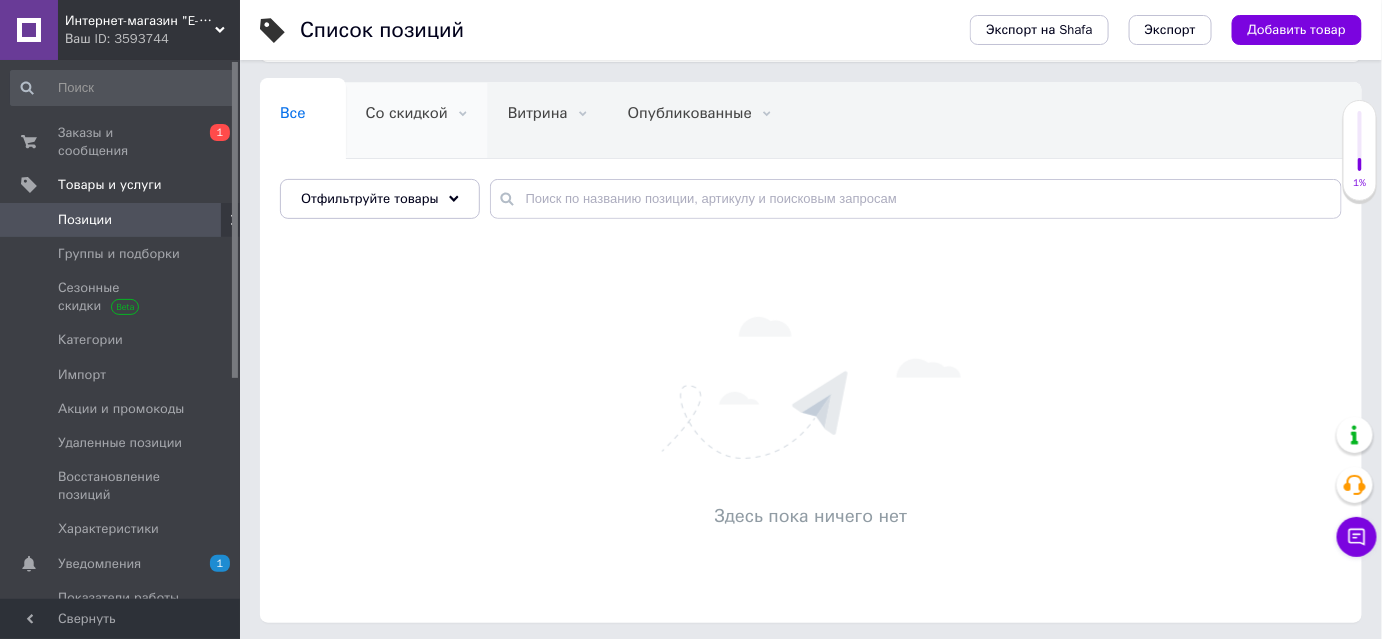 scroll, scrollTop: 121, scrollLeft: 0, axis: vertical 